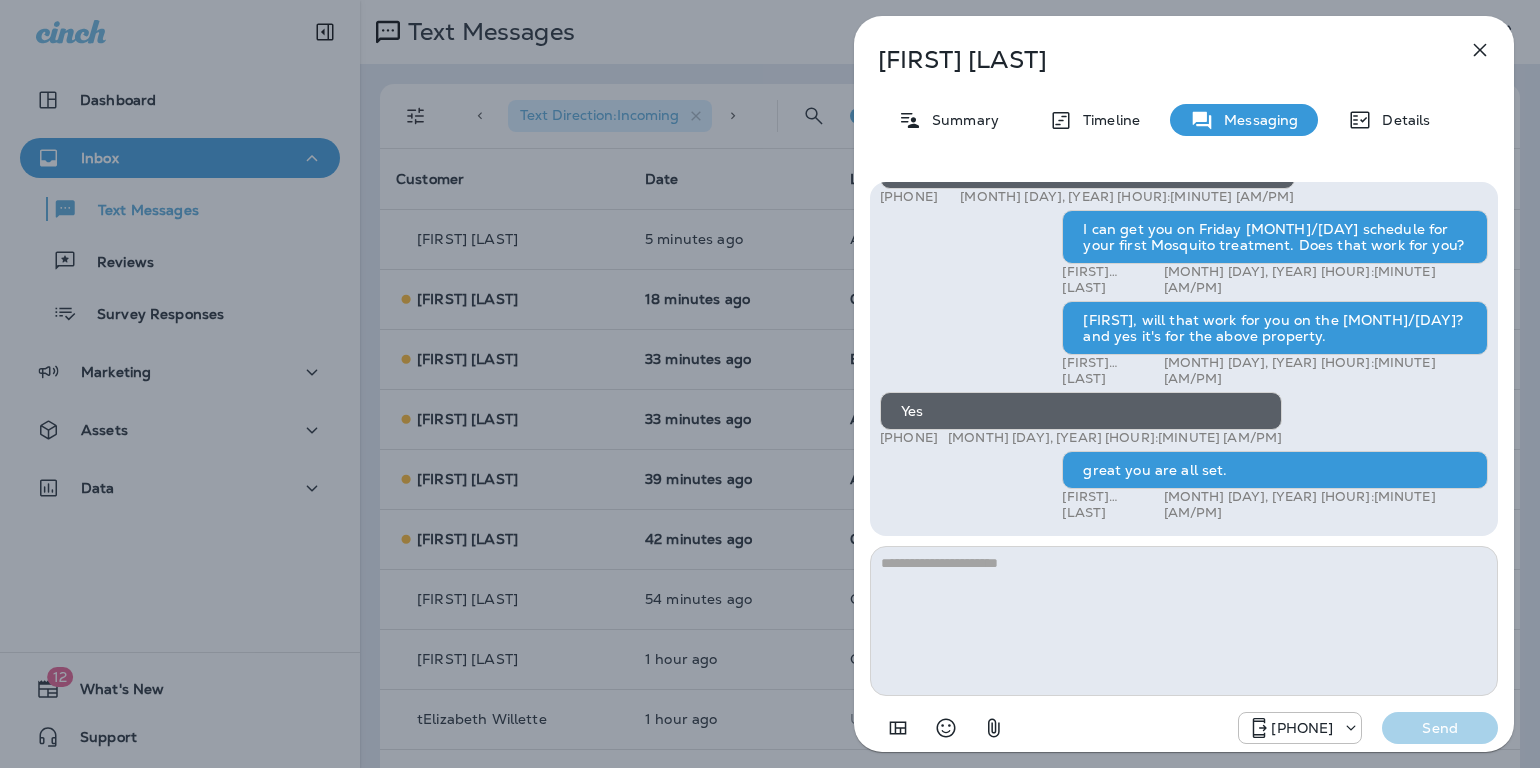 scroll, scrollTop: 0, scrollLeft: 0, axis: both 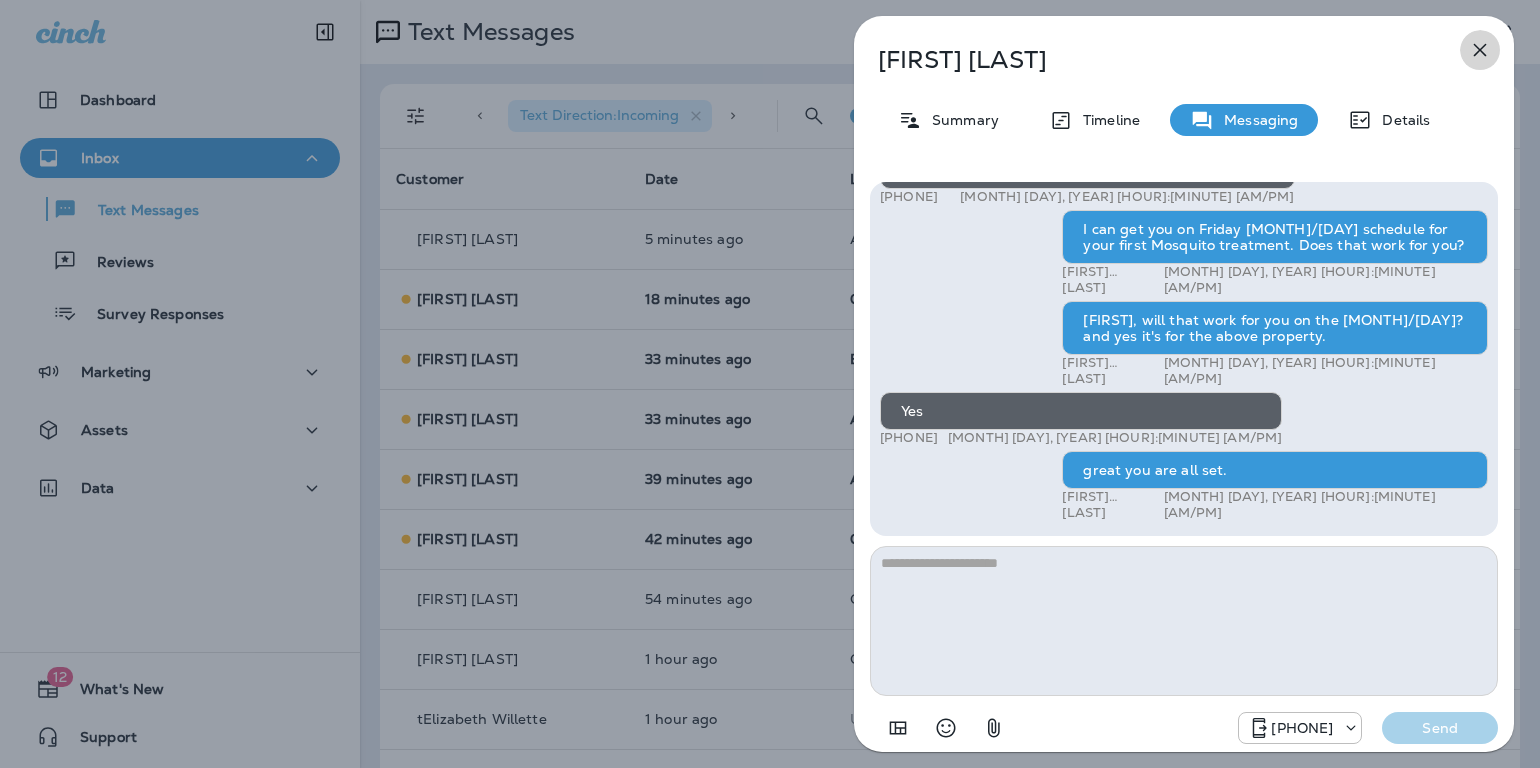 click at bounding box center (1480, 50) 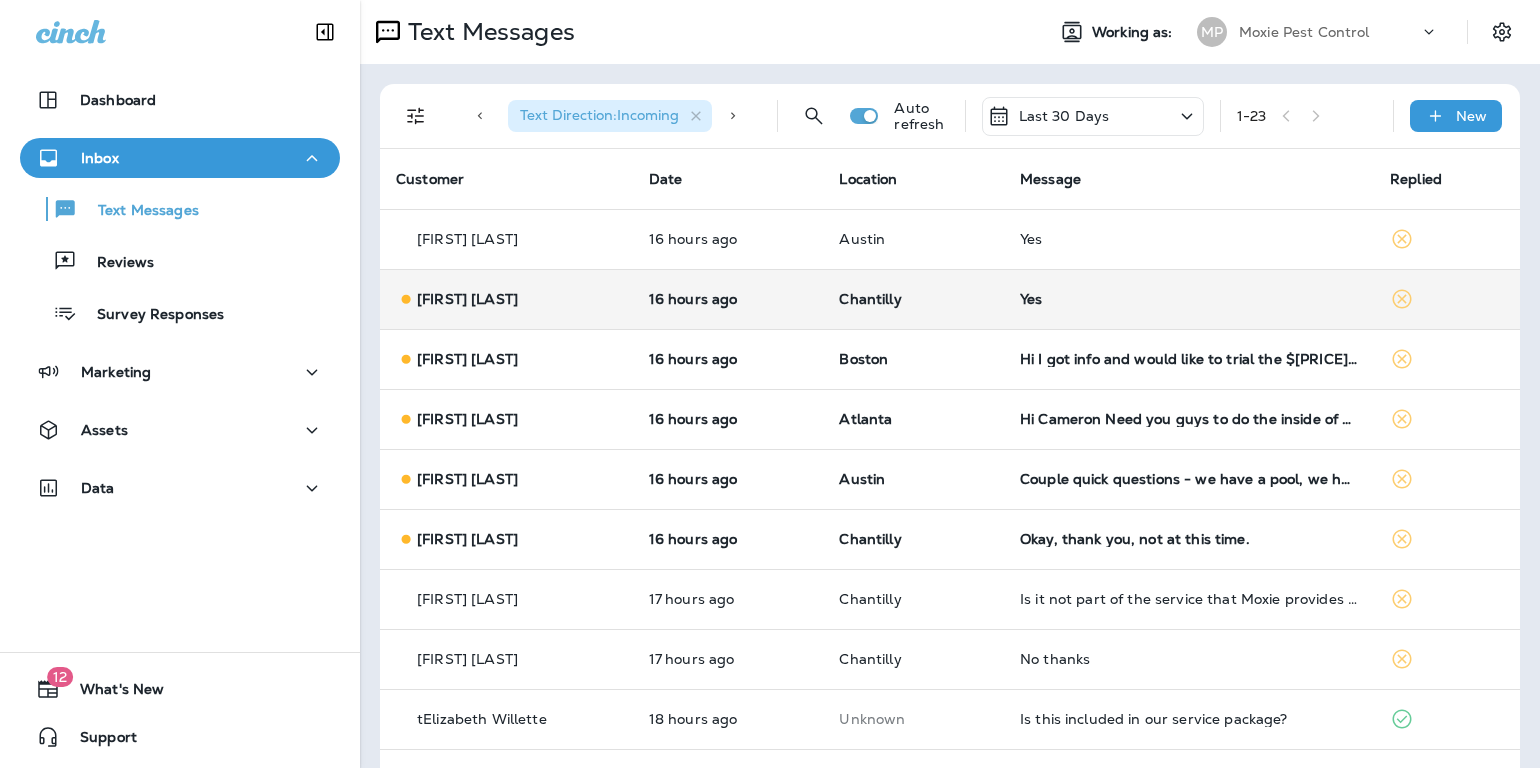 click on "Yes" at bounding box center (1189, 299) 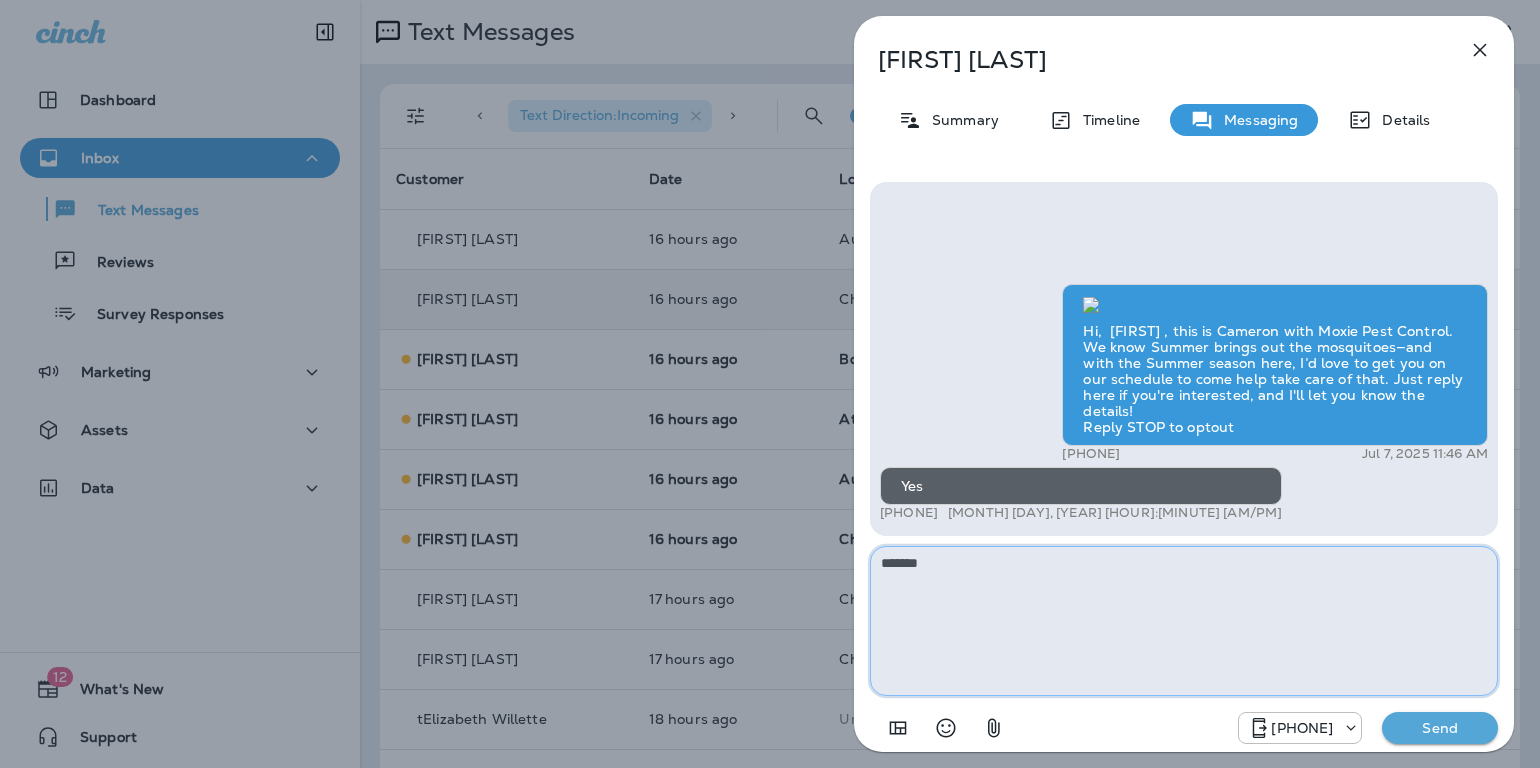 paste on "**********" 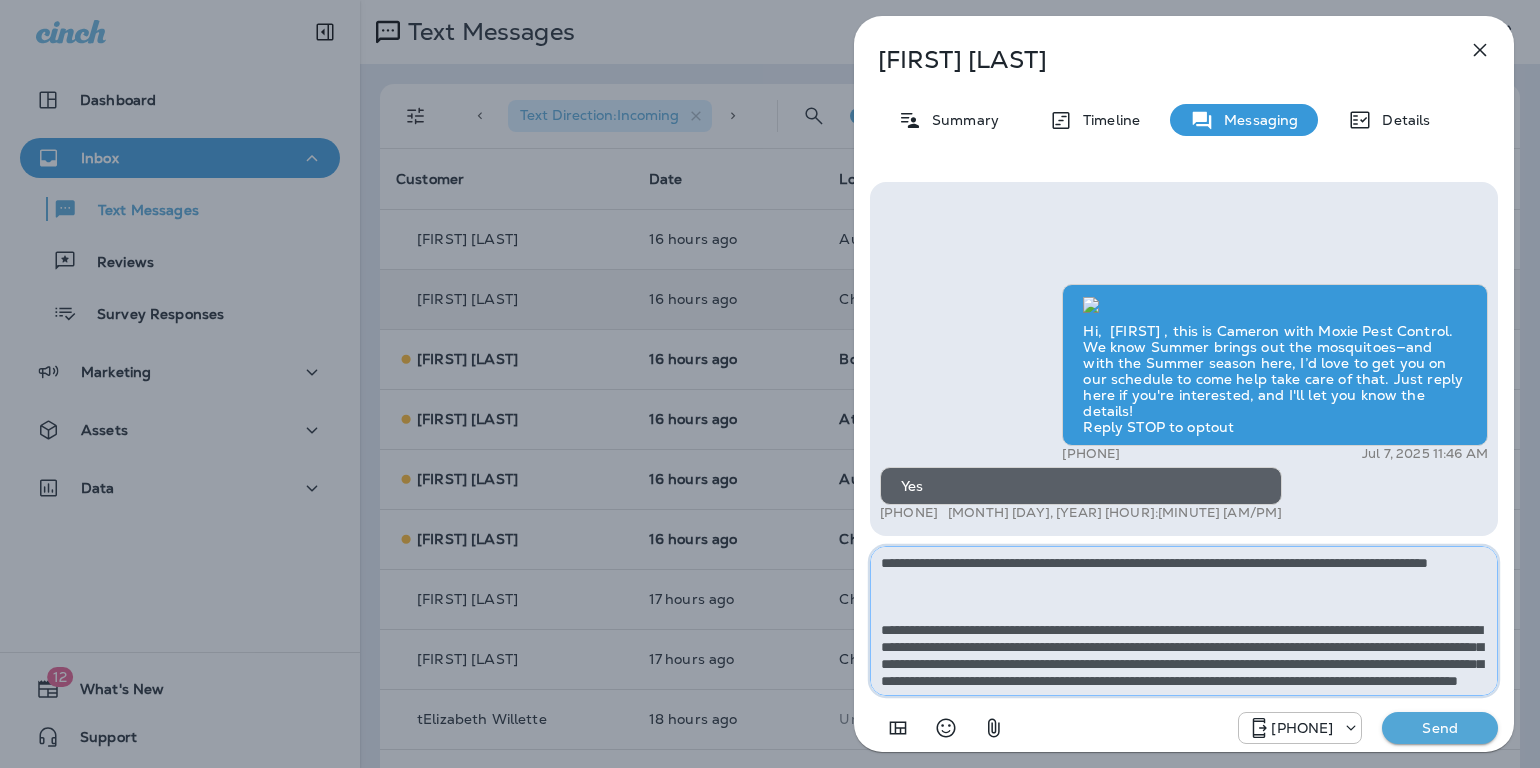 scroll, scrollTop: 246, scrollLeft: 0, axis: vertical 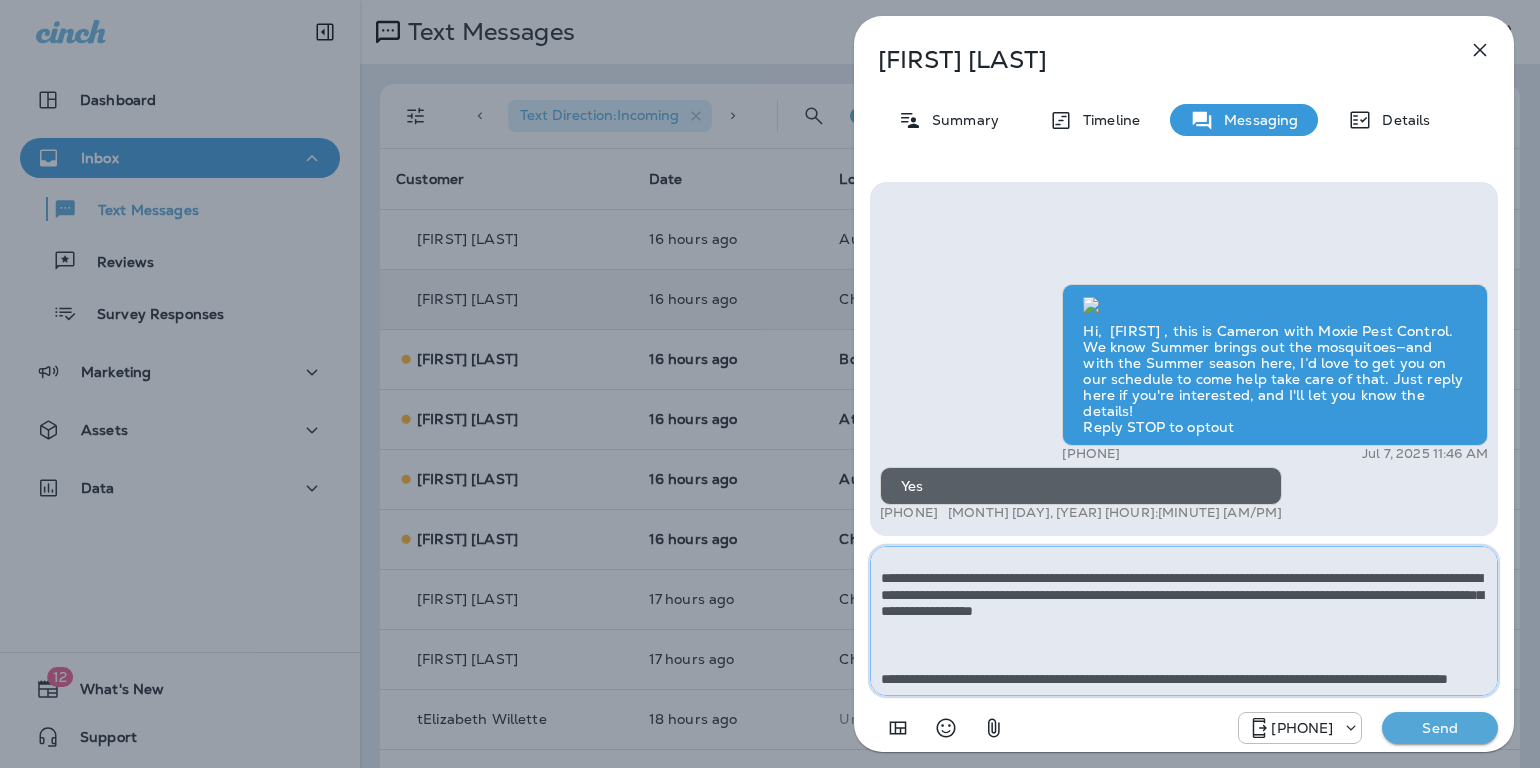 type on "**********" 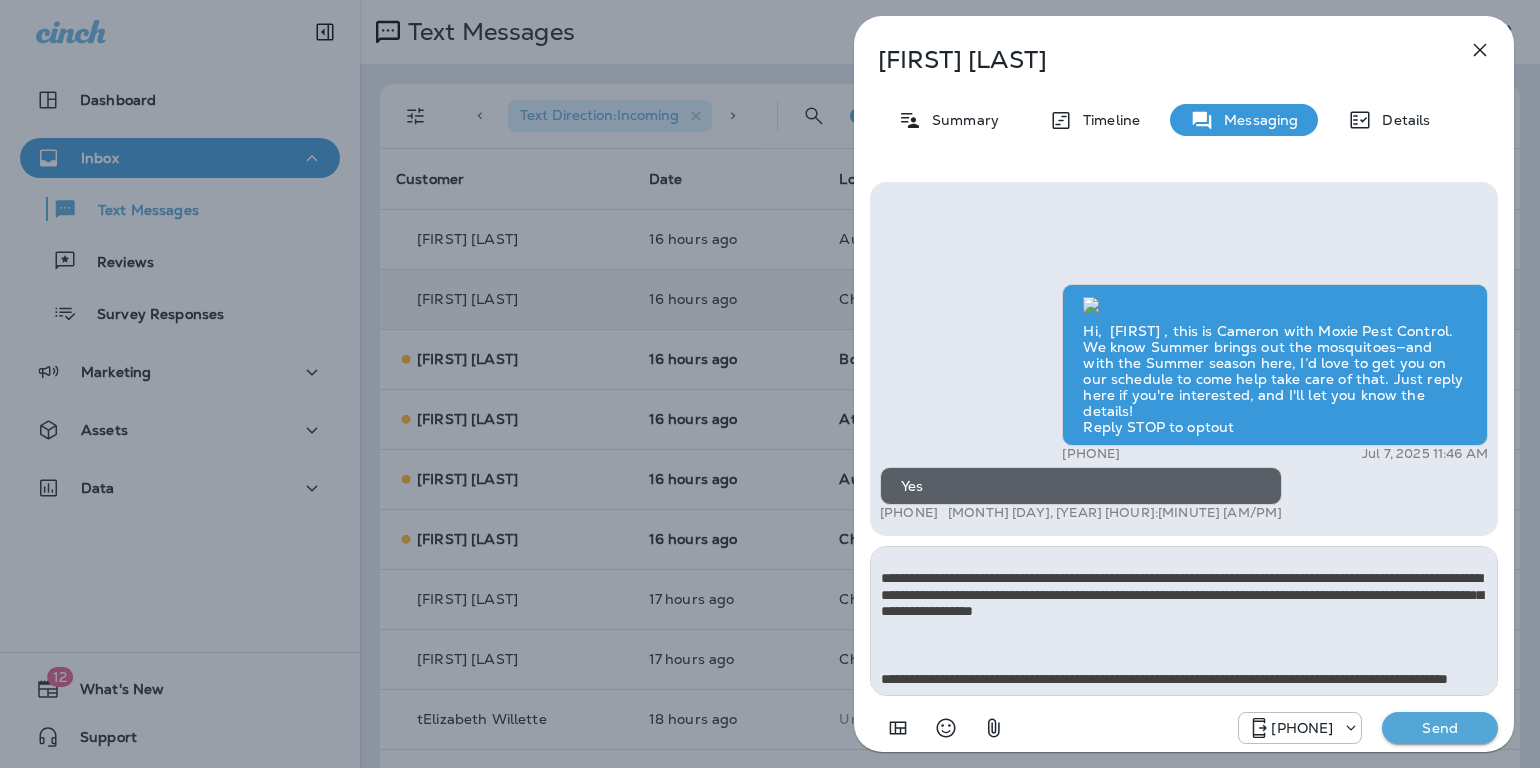 click on "Send" at bounding box center [1440, 728] 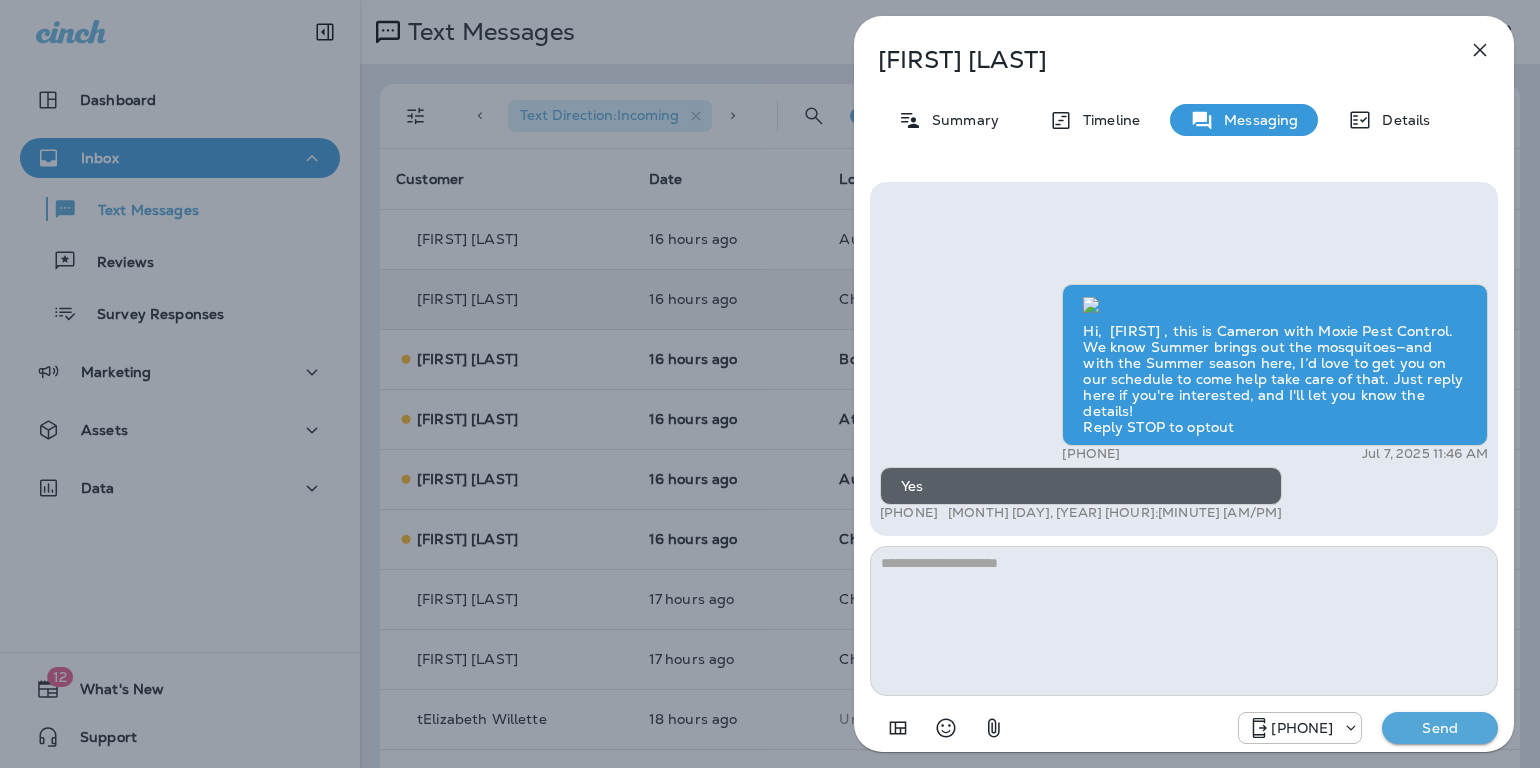 scroll, scrollTop: 0, scrollLeft: 0, axis: both 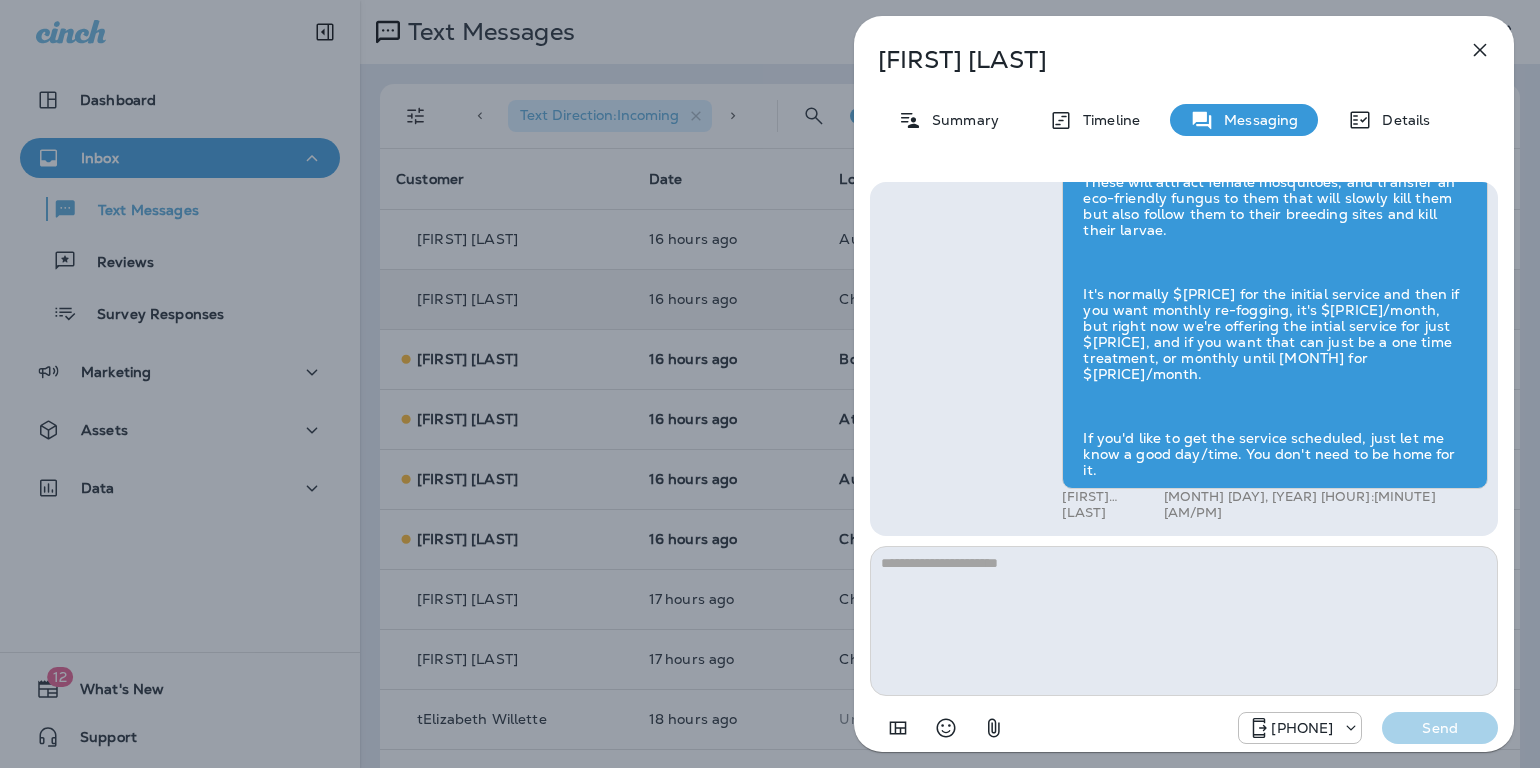 click at bounding box center [1480, 50] 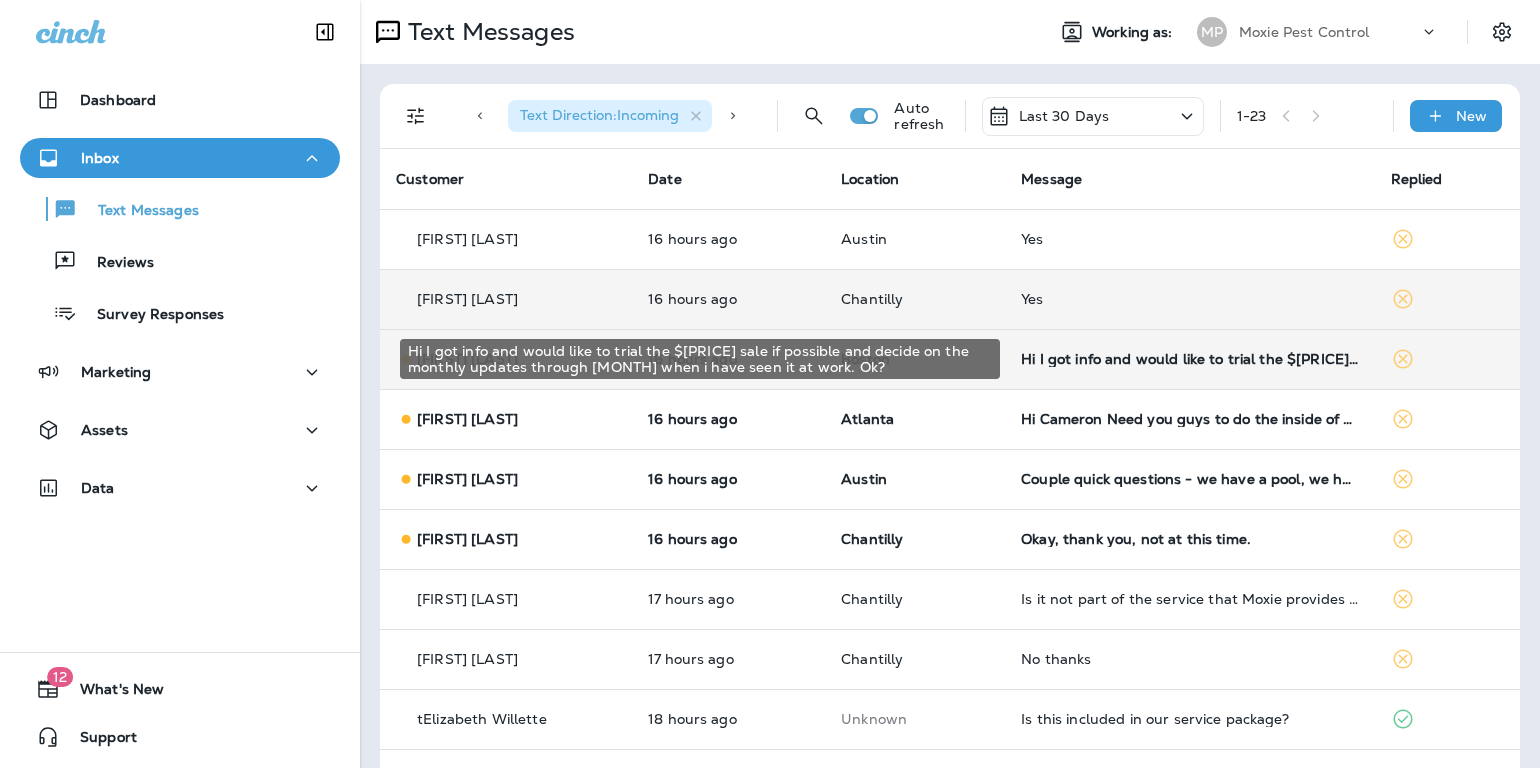 click on "Hi I got info and would like to trial the $[PRICE] sale if possible and decide on the monthly updates through [MONTH] when i have seen it at work. Ok?" at bounding box center [1189, 359] 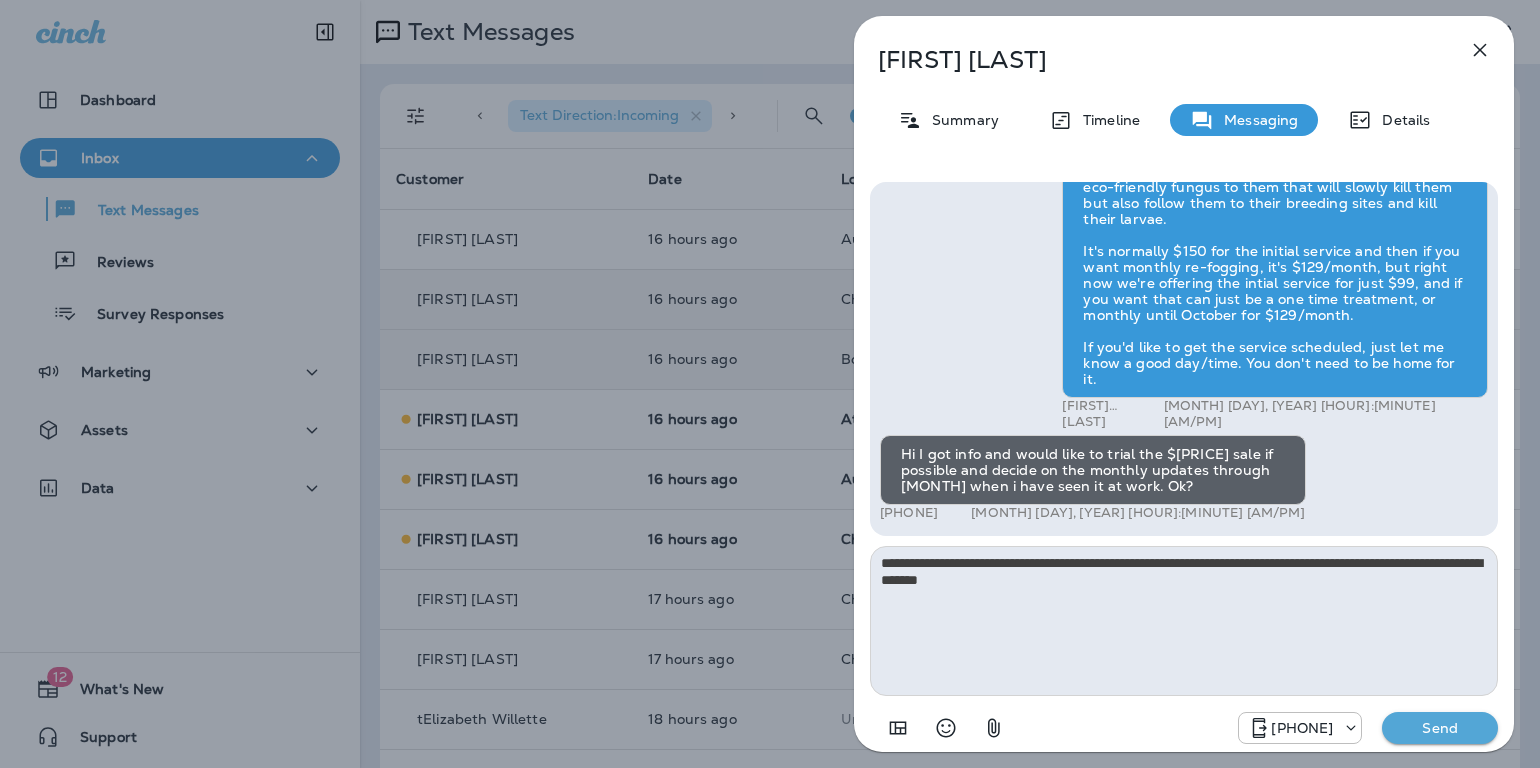 click on "Send" at bounding box center (1440, 728) 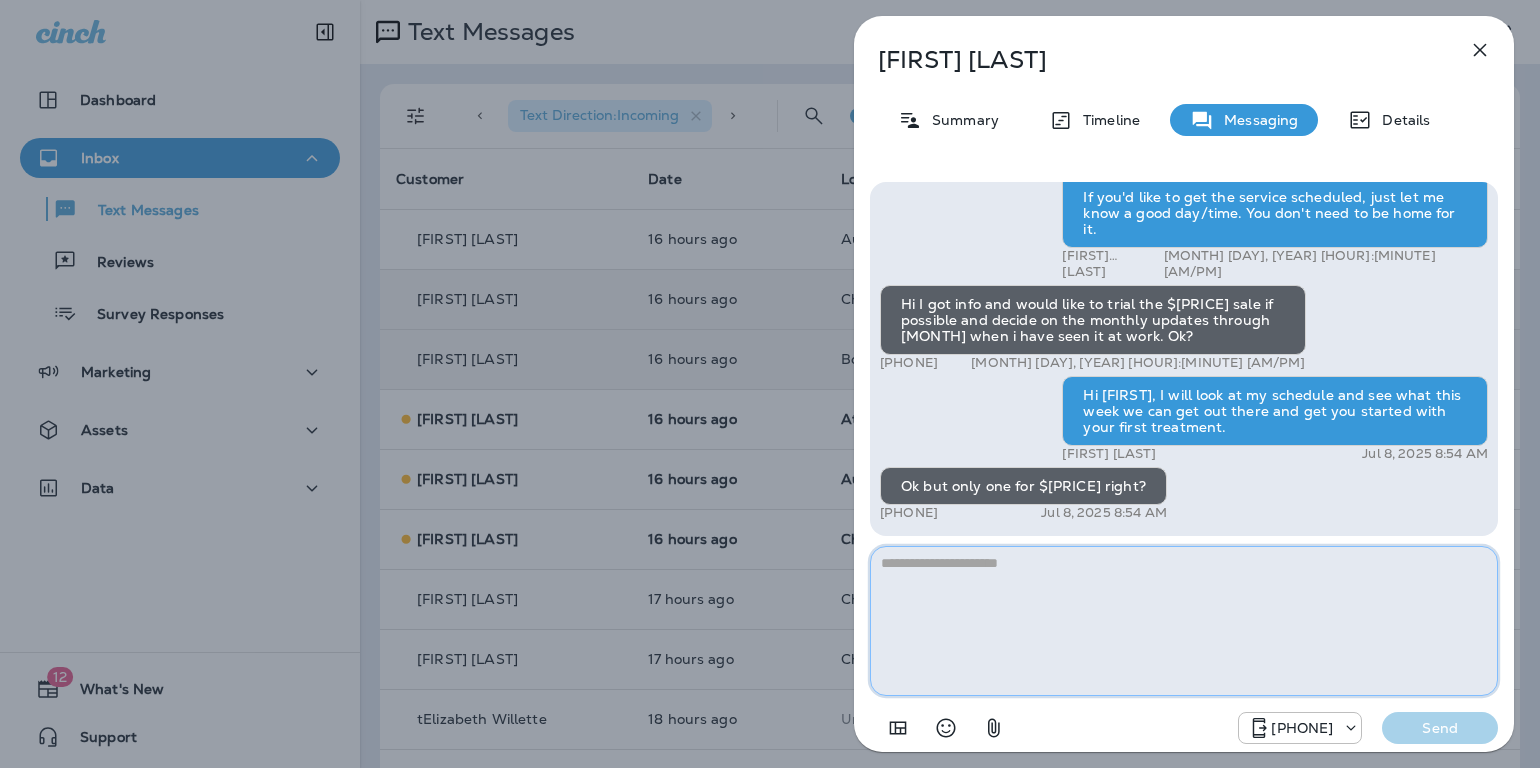 click at bounding box center (1184, 621) 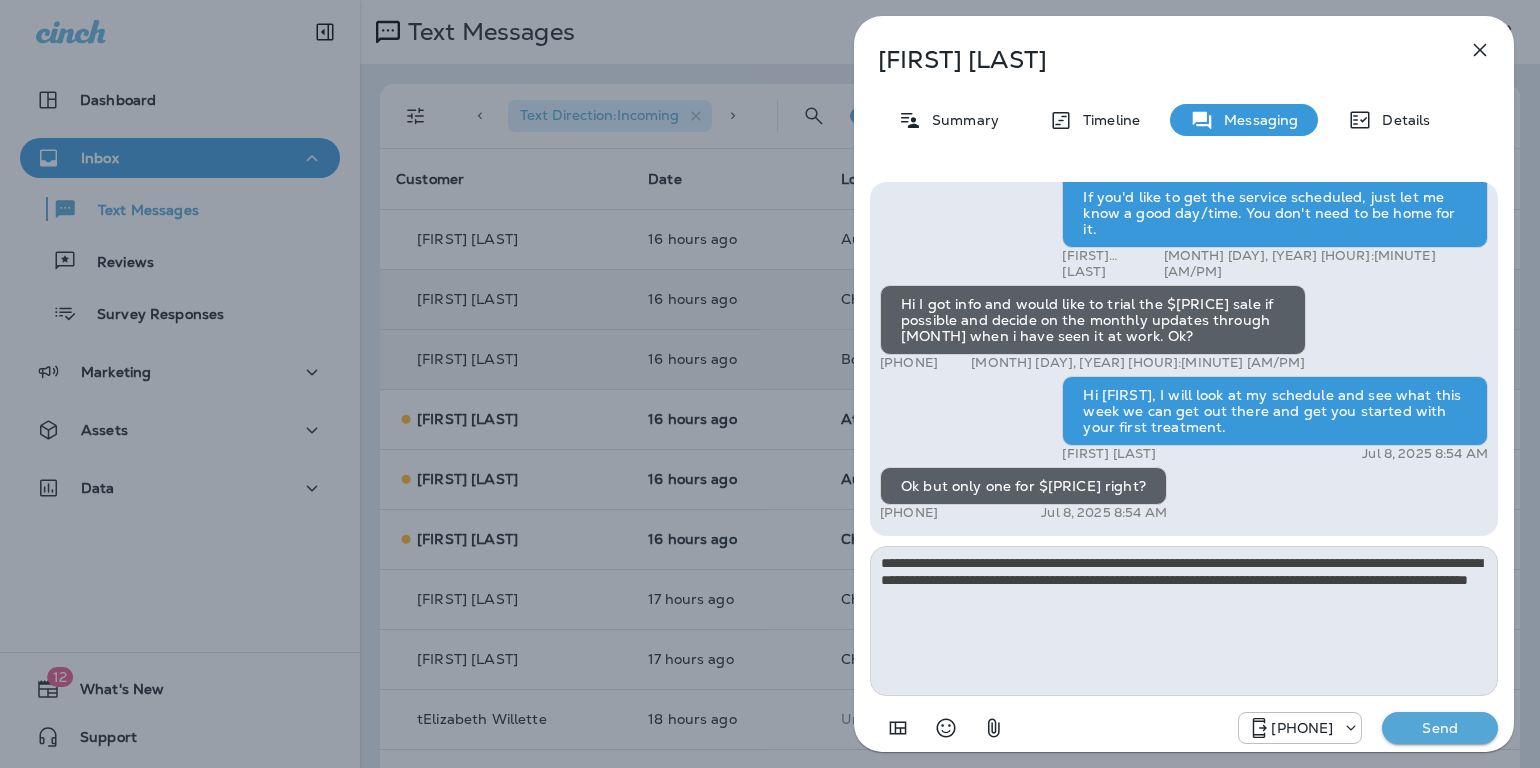 click on "Send" at bounding box center (1440, 728) 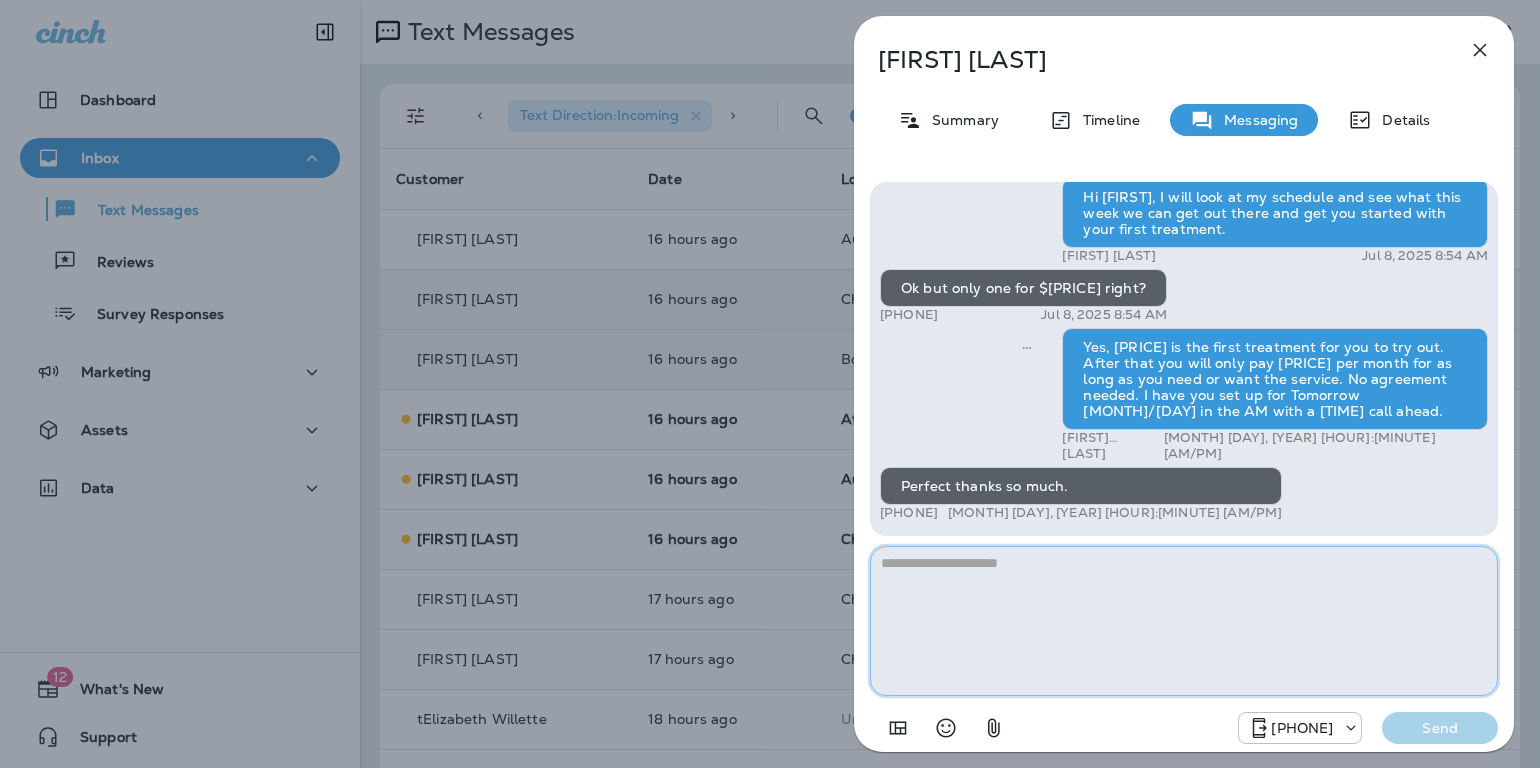 click at bounding box center (1184, 621) 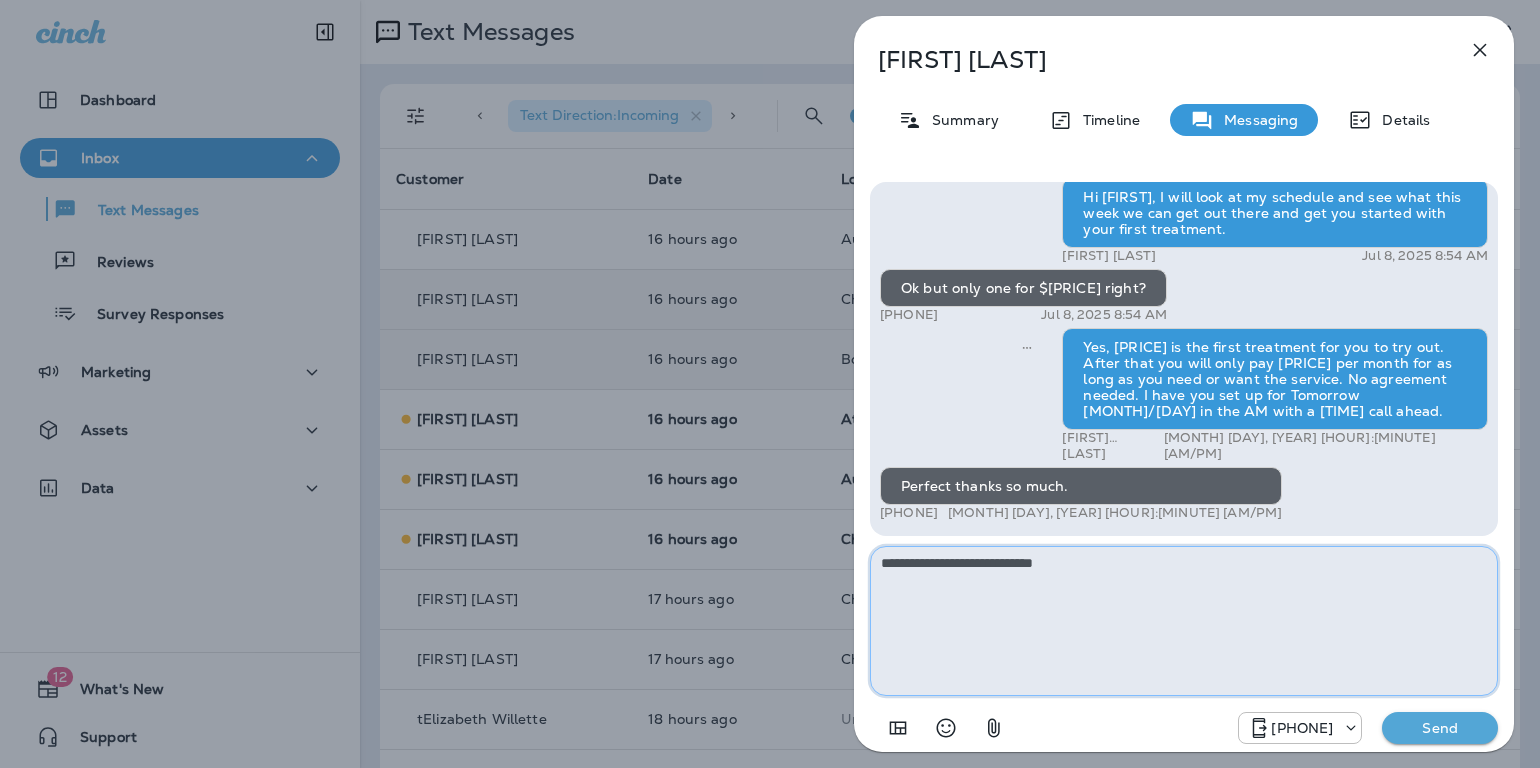 type on "**********" 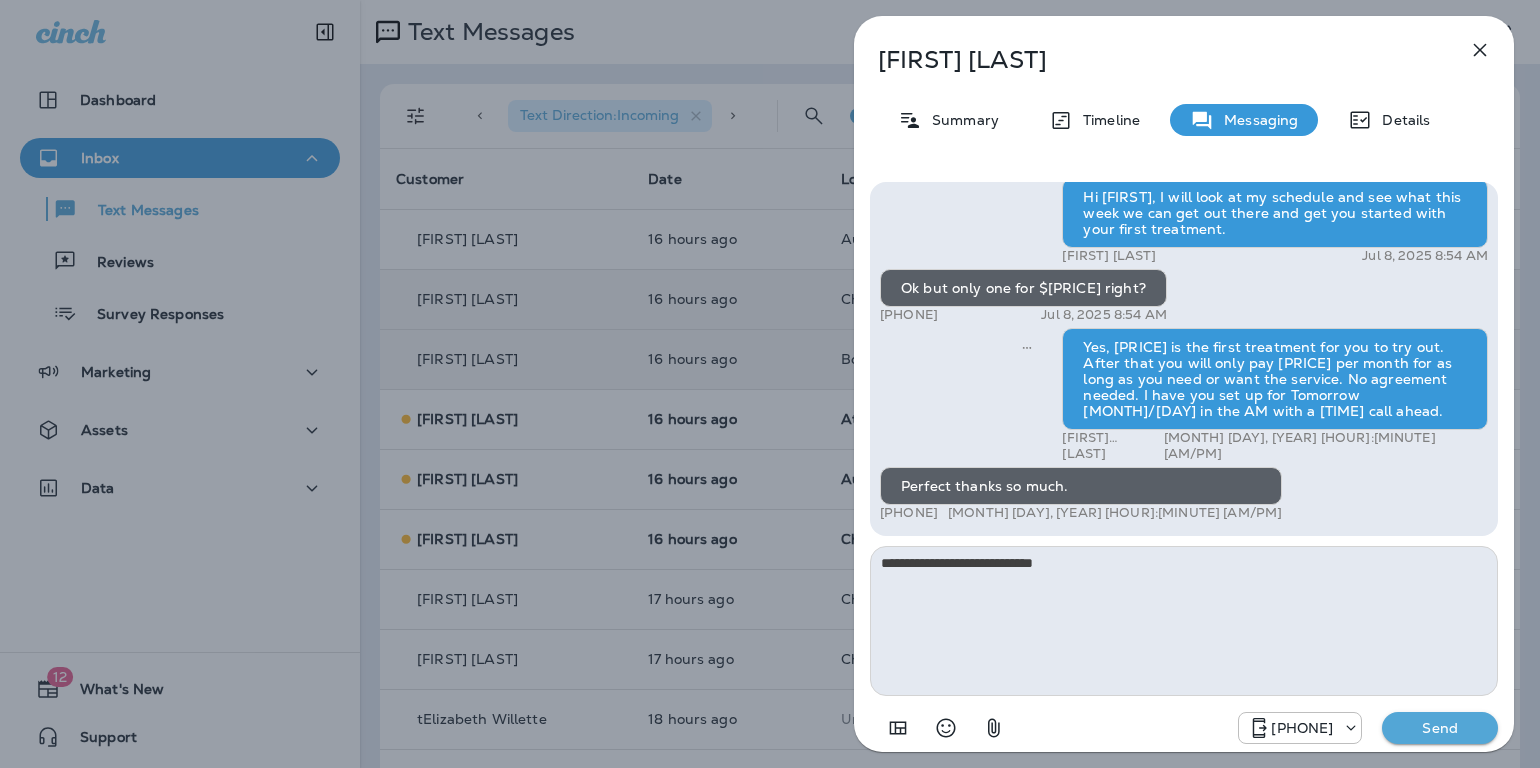 click on "Send" at bounding box center (1440, 728) 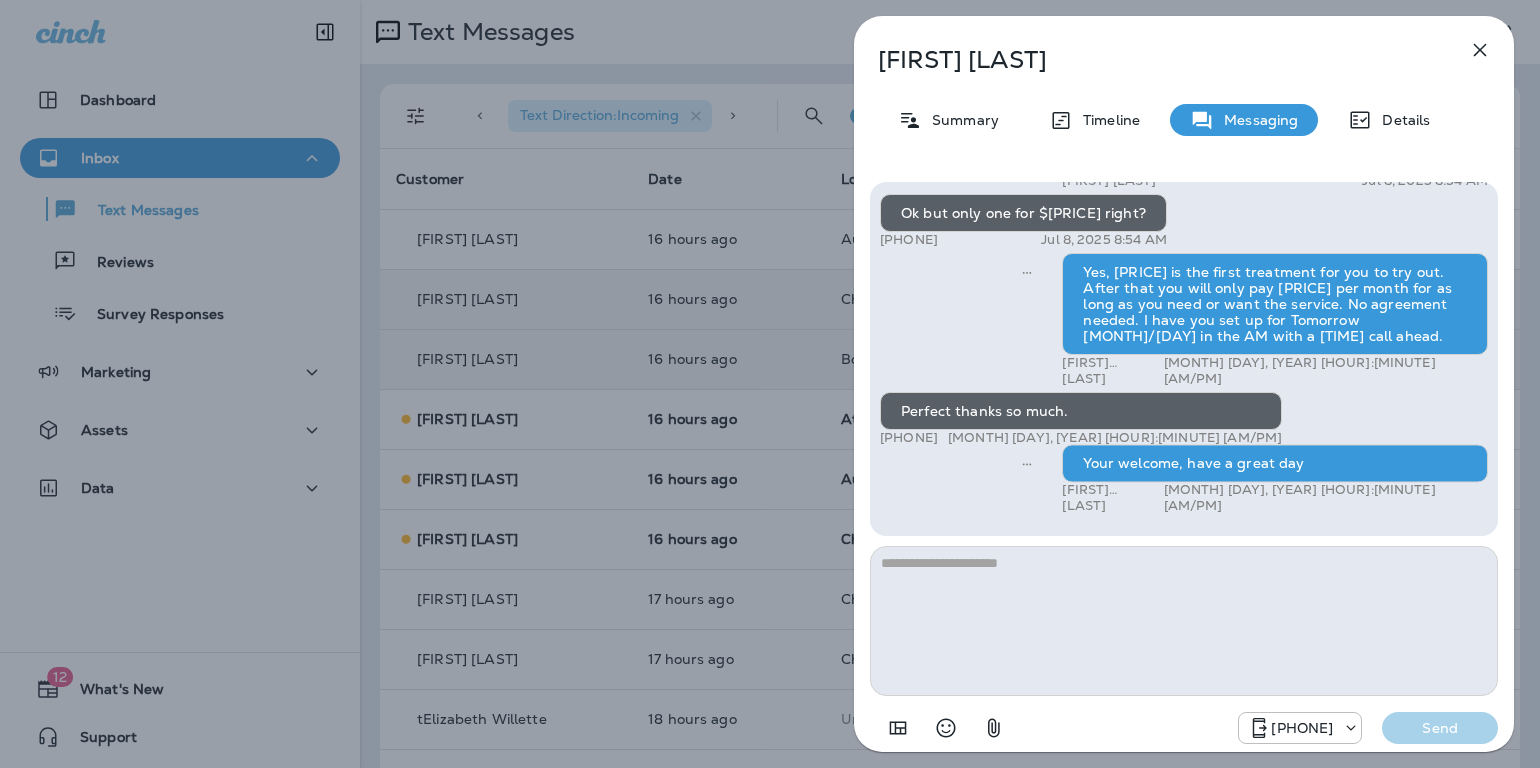 click at bounding box center [1480, 50] 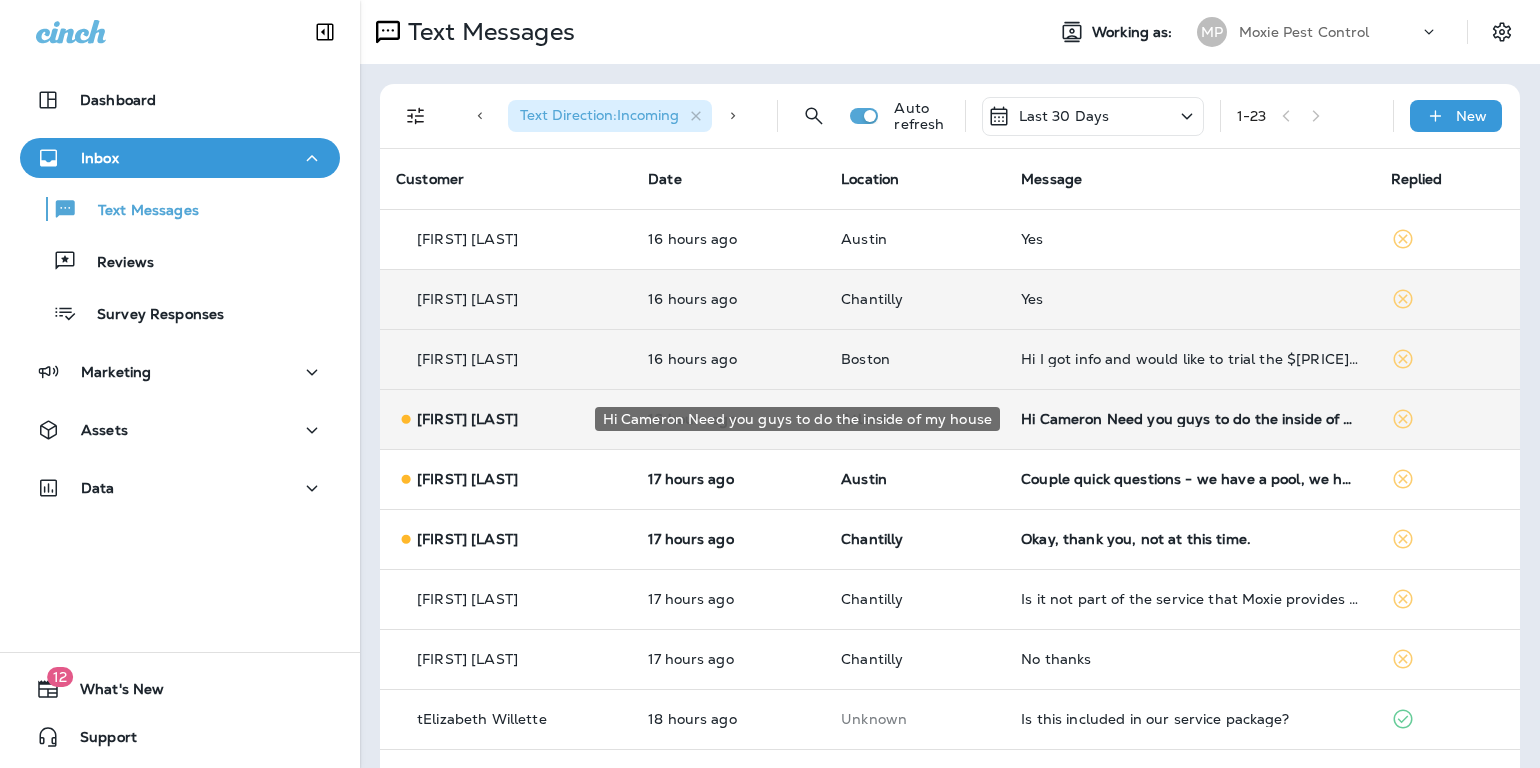 click on "Hi Cameron
Need you guys to do the inside of my house" at bounding box center [1189, 419] 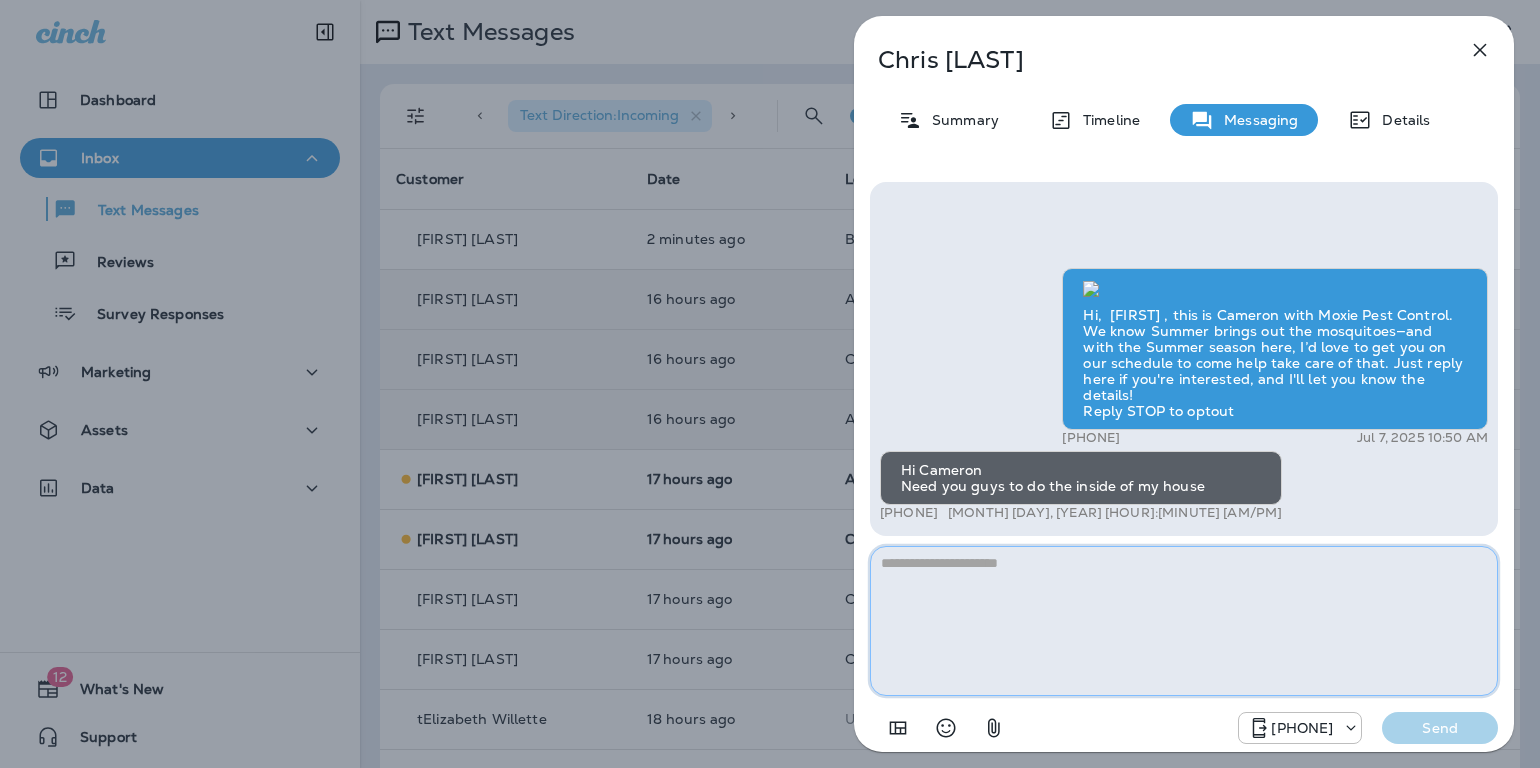 paste on "**********" 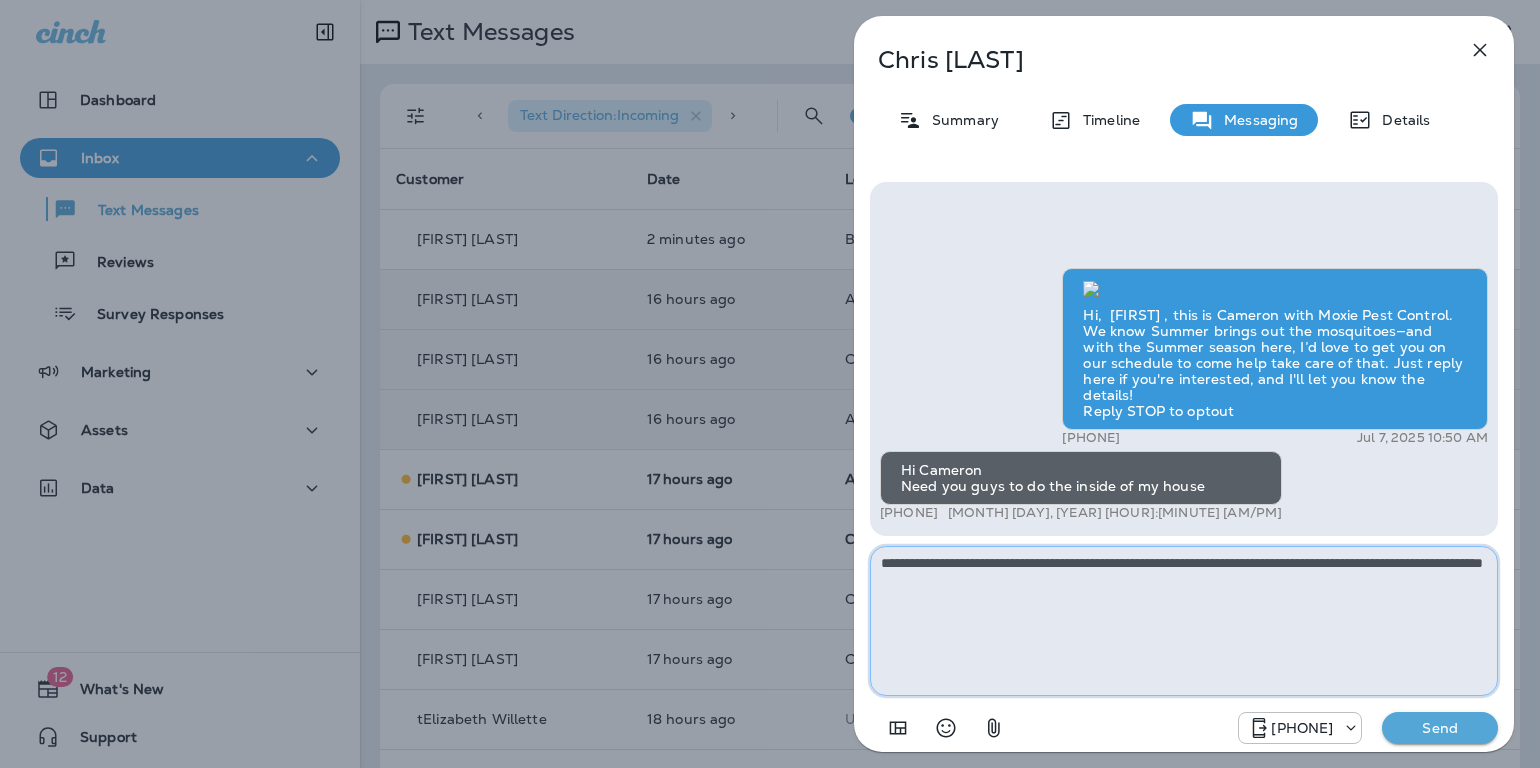 type on "**********" 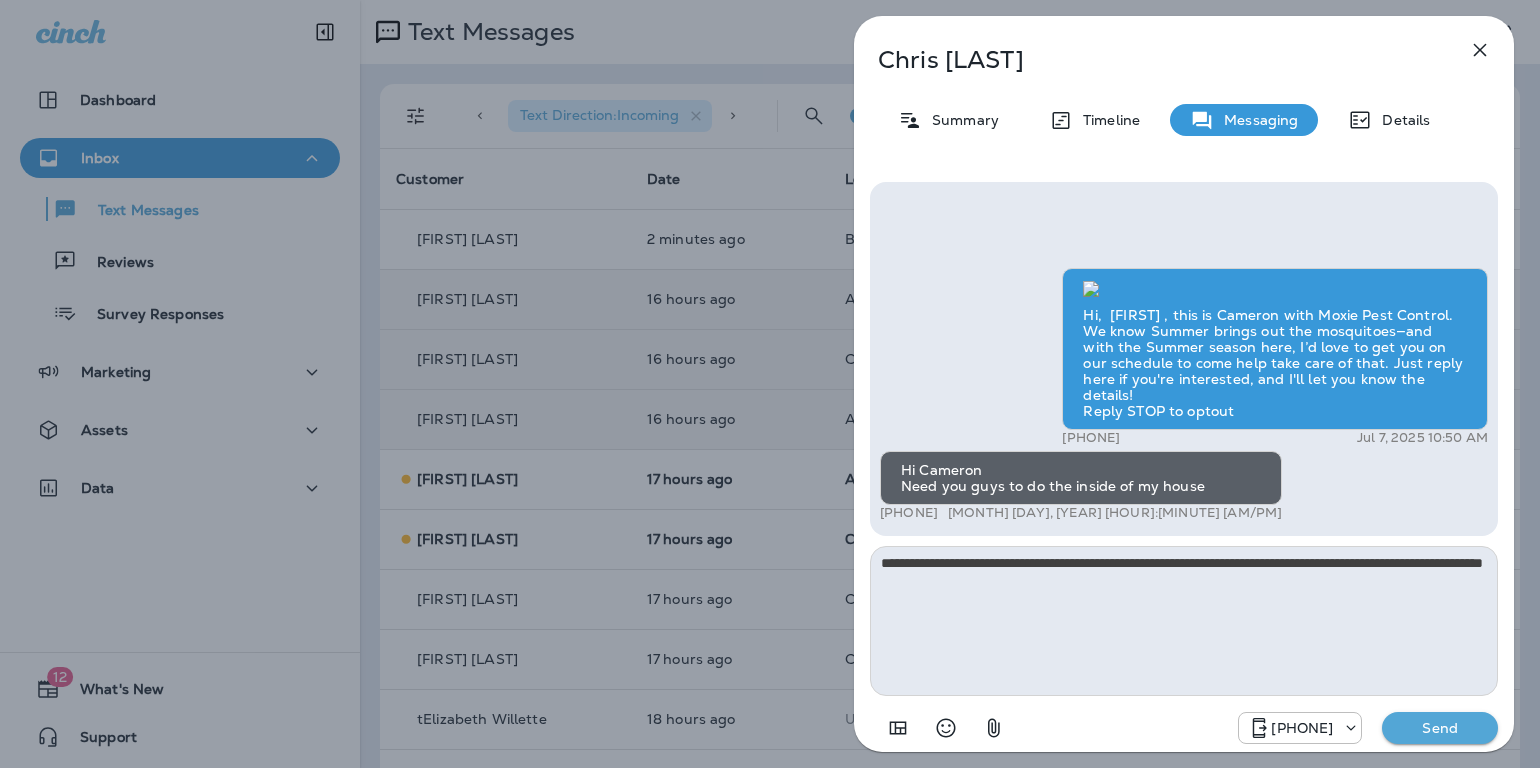 click on "Send" at bounding box center (1440, 728) 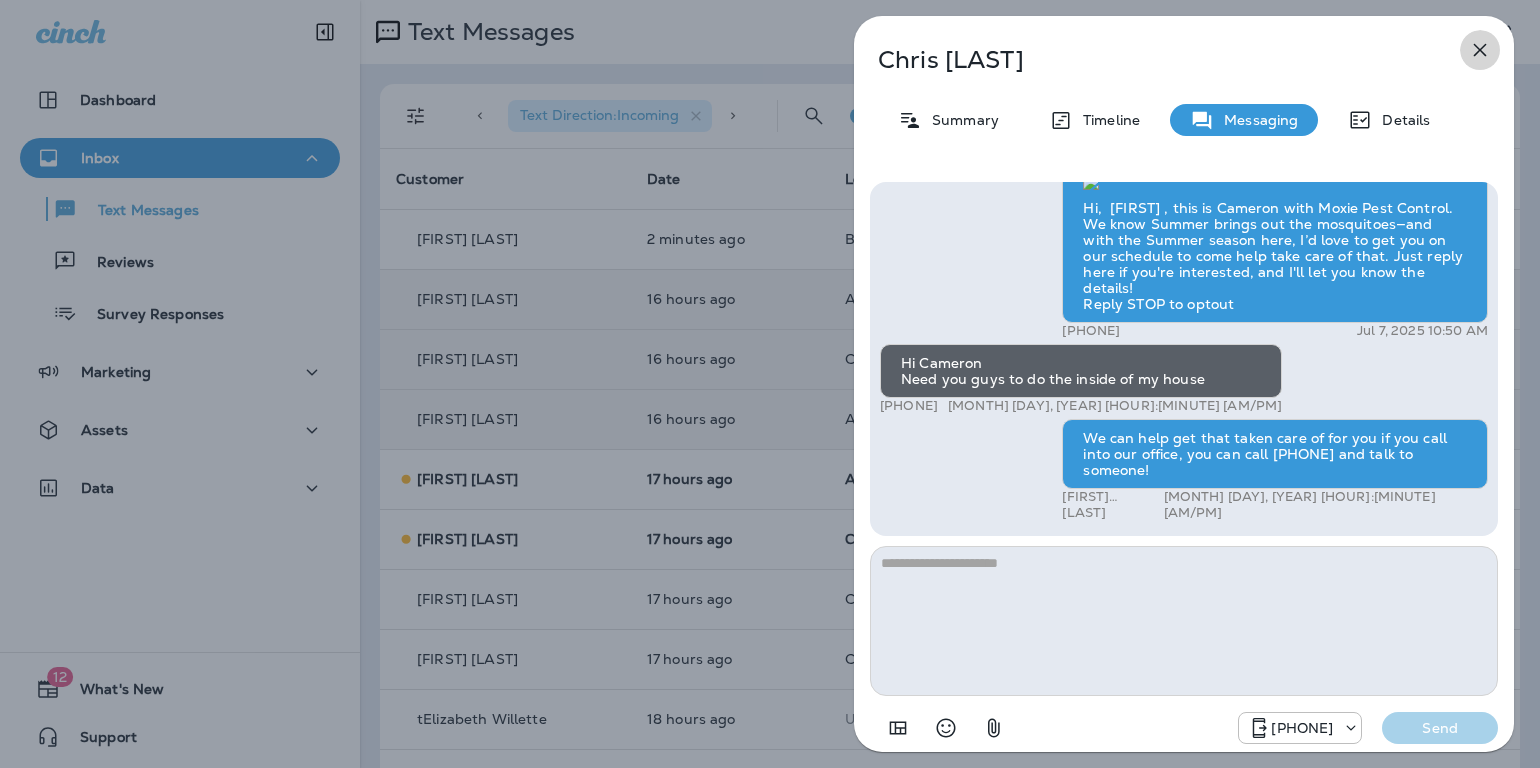 click at bounding box center (1480, 50) 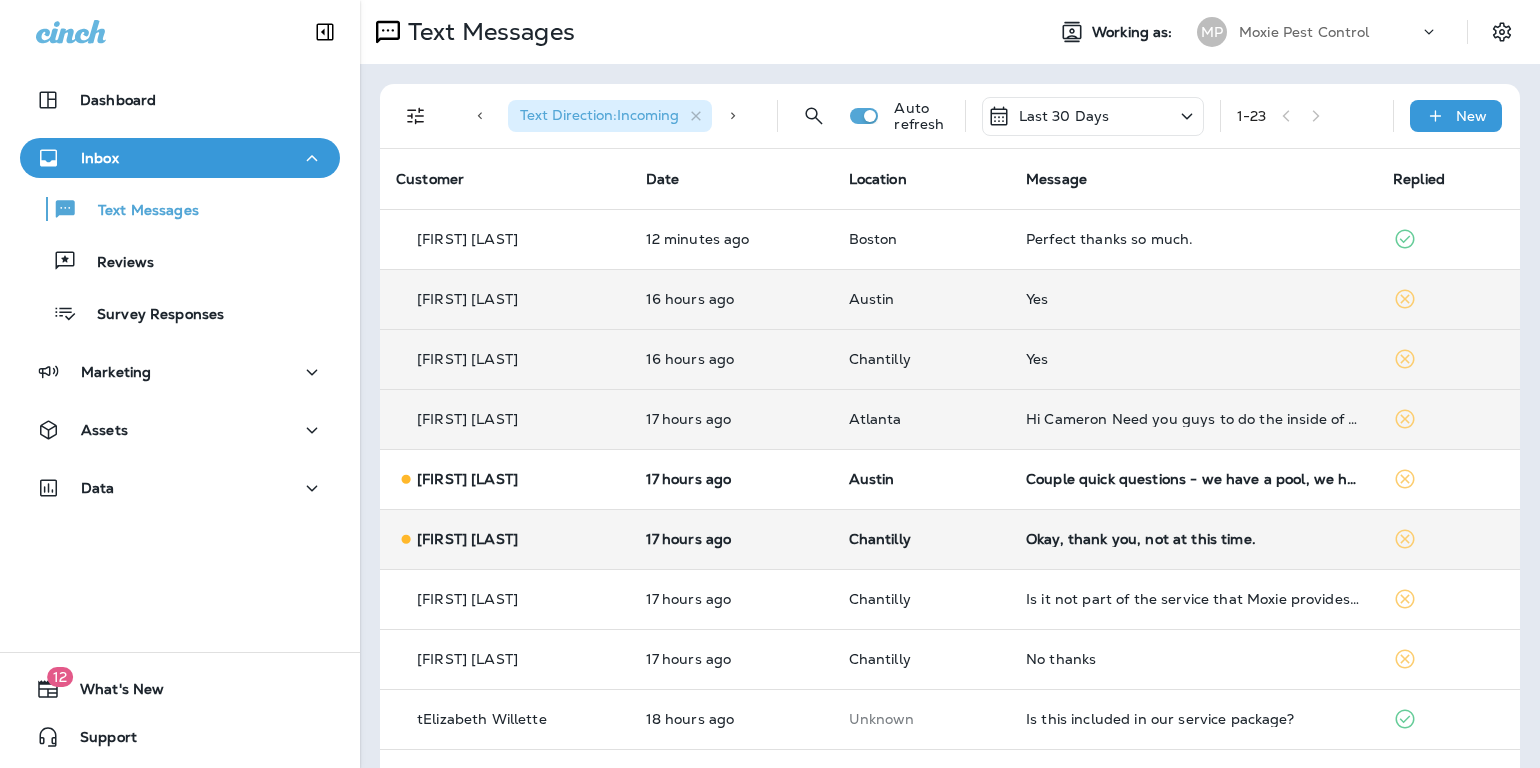 click on "Okay, thank you, not at this time." at bounding box center (1193, 539) 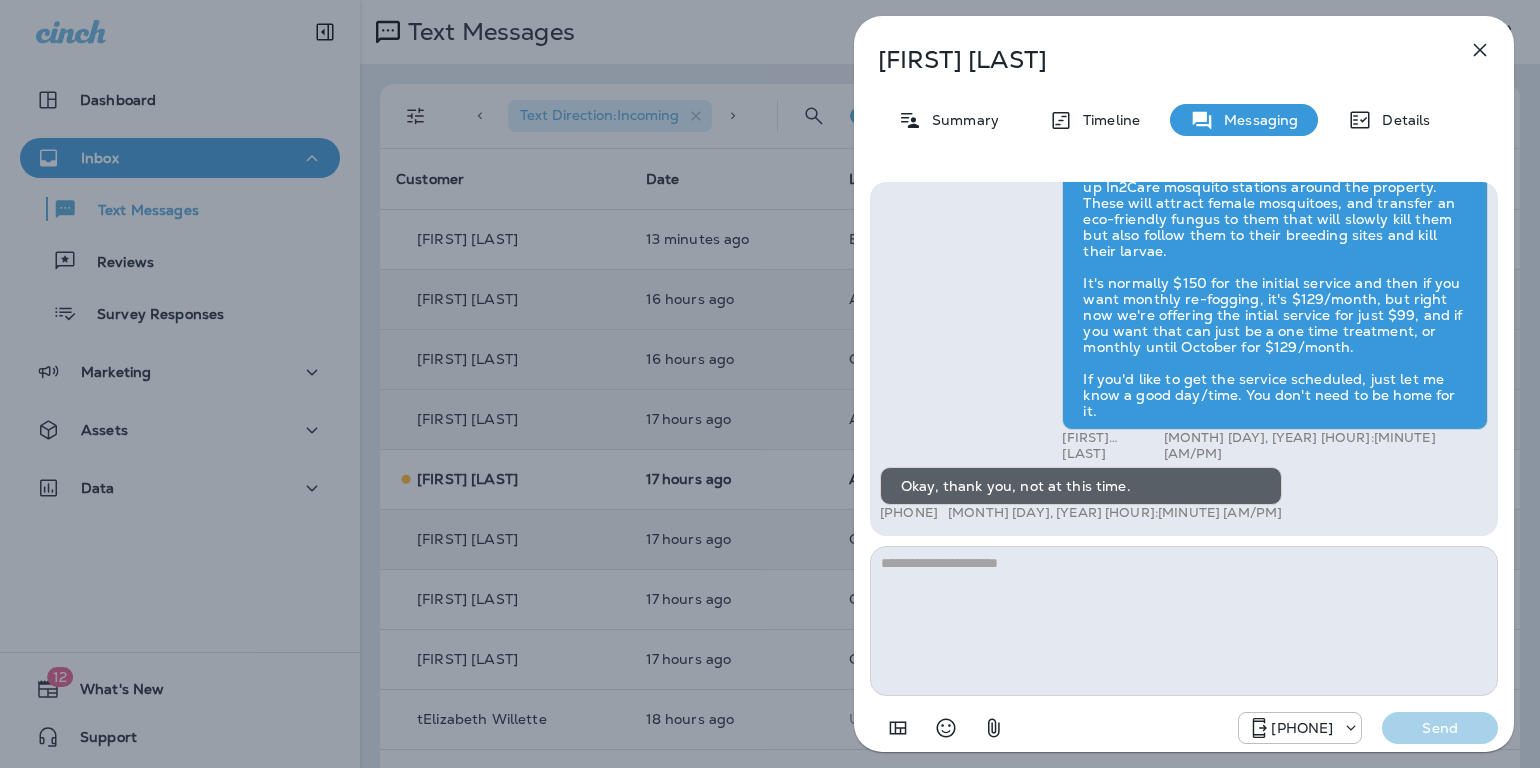 click at bounding box center (1480, 50) 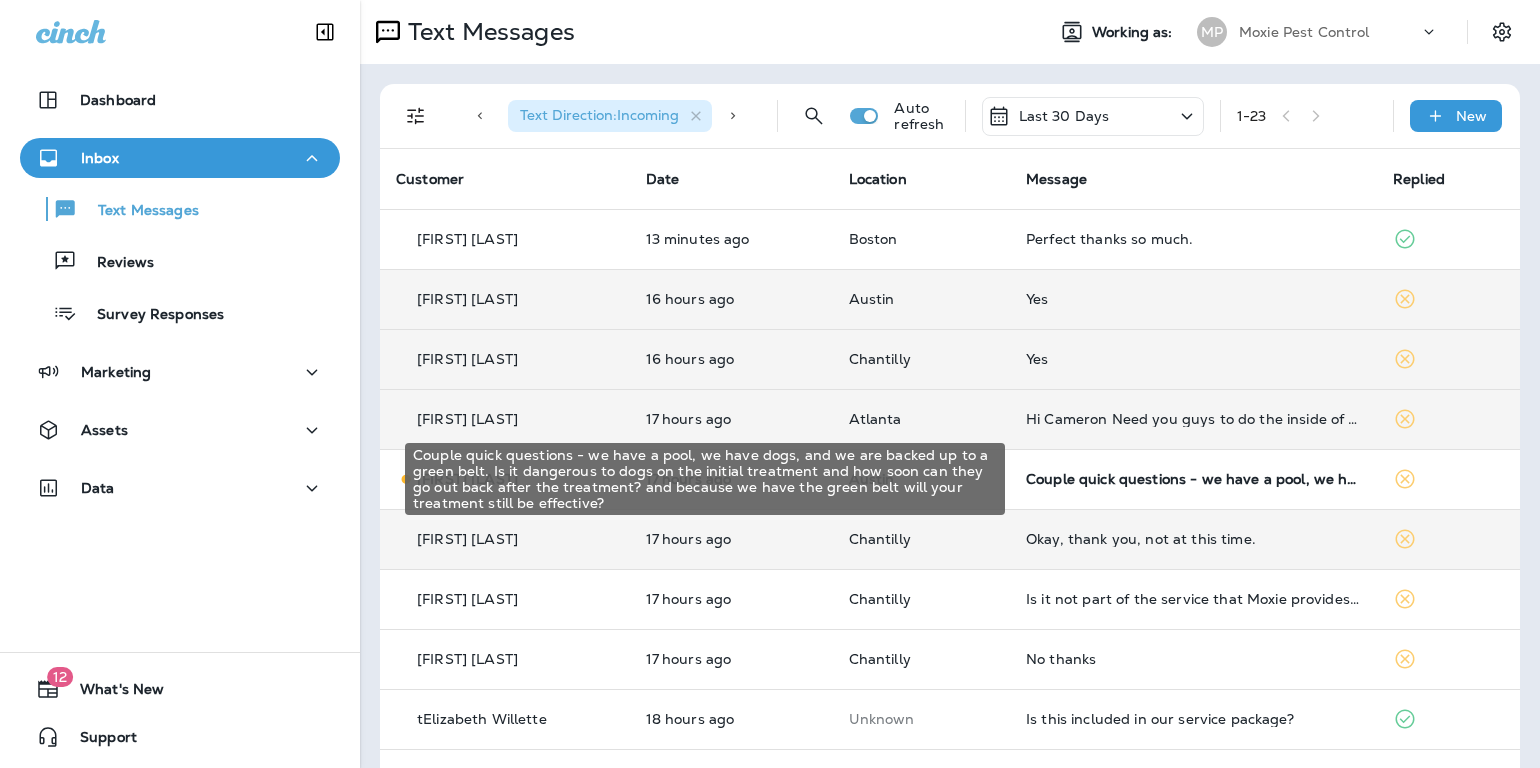 click on "Couple quick questions - we have a pool, we have dogs, and we are backed up to a green belt. Is it dangerous to dogs on the initial treatment and how soon can they go out back after the treatment? and because we have the green belt will your treatment still be effective?" at bounding box center [1193, 479] 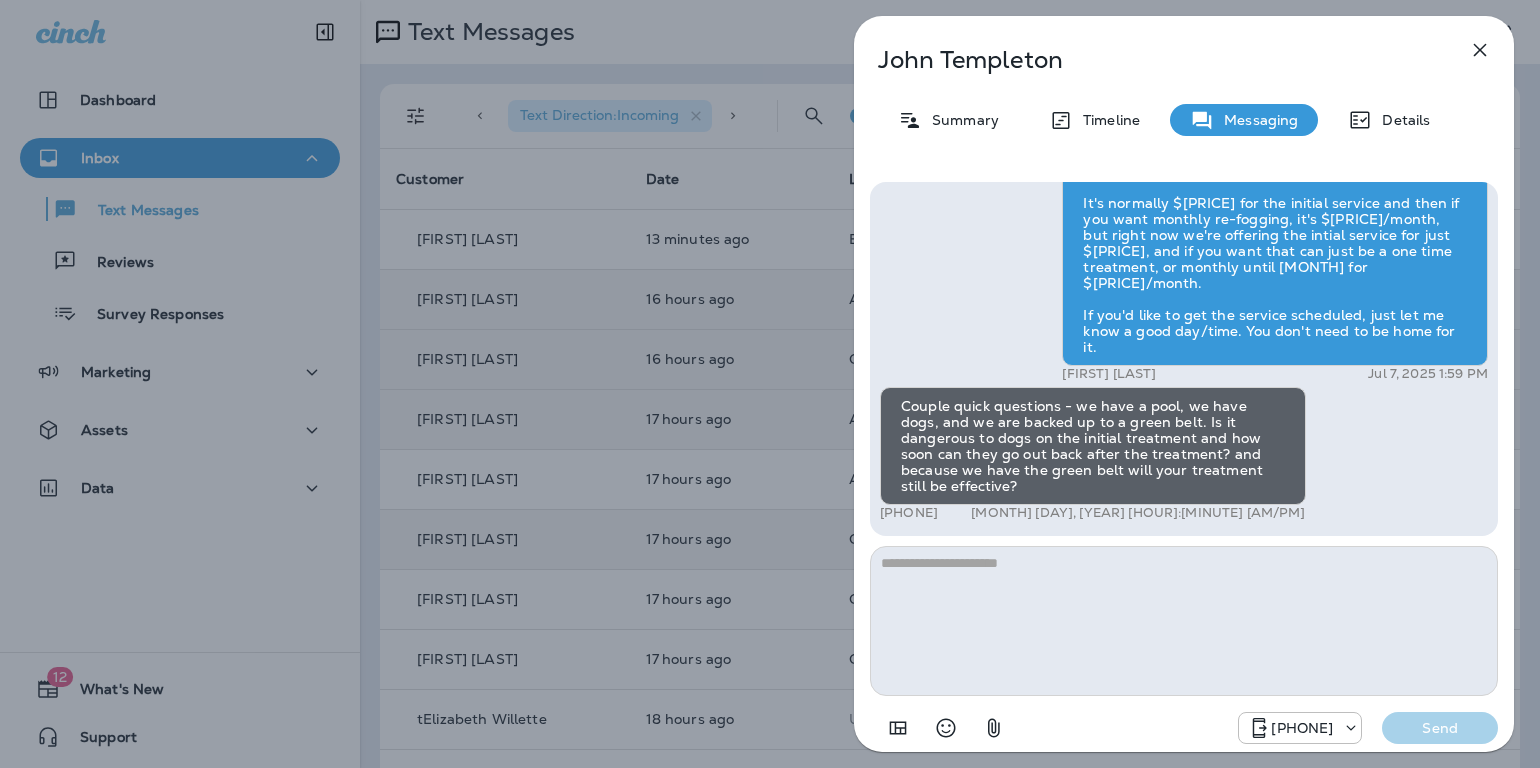 click at bounding box center (1184, 621) 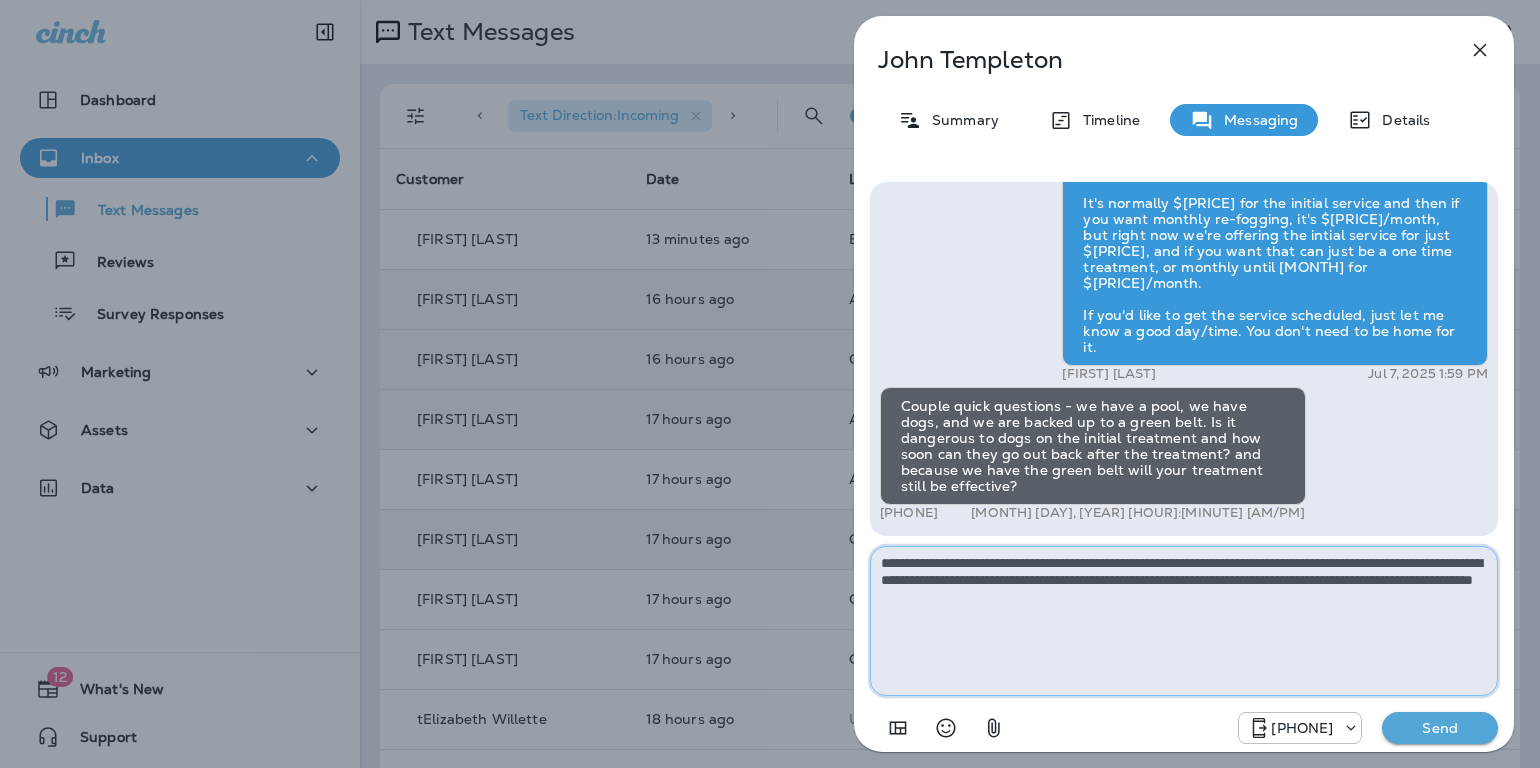 click on "**********" at bounding box center (1184, 621) 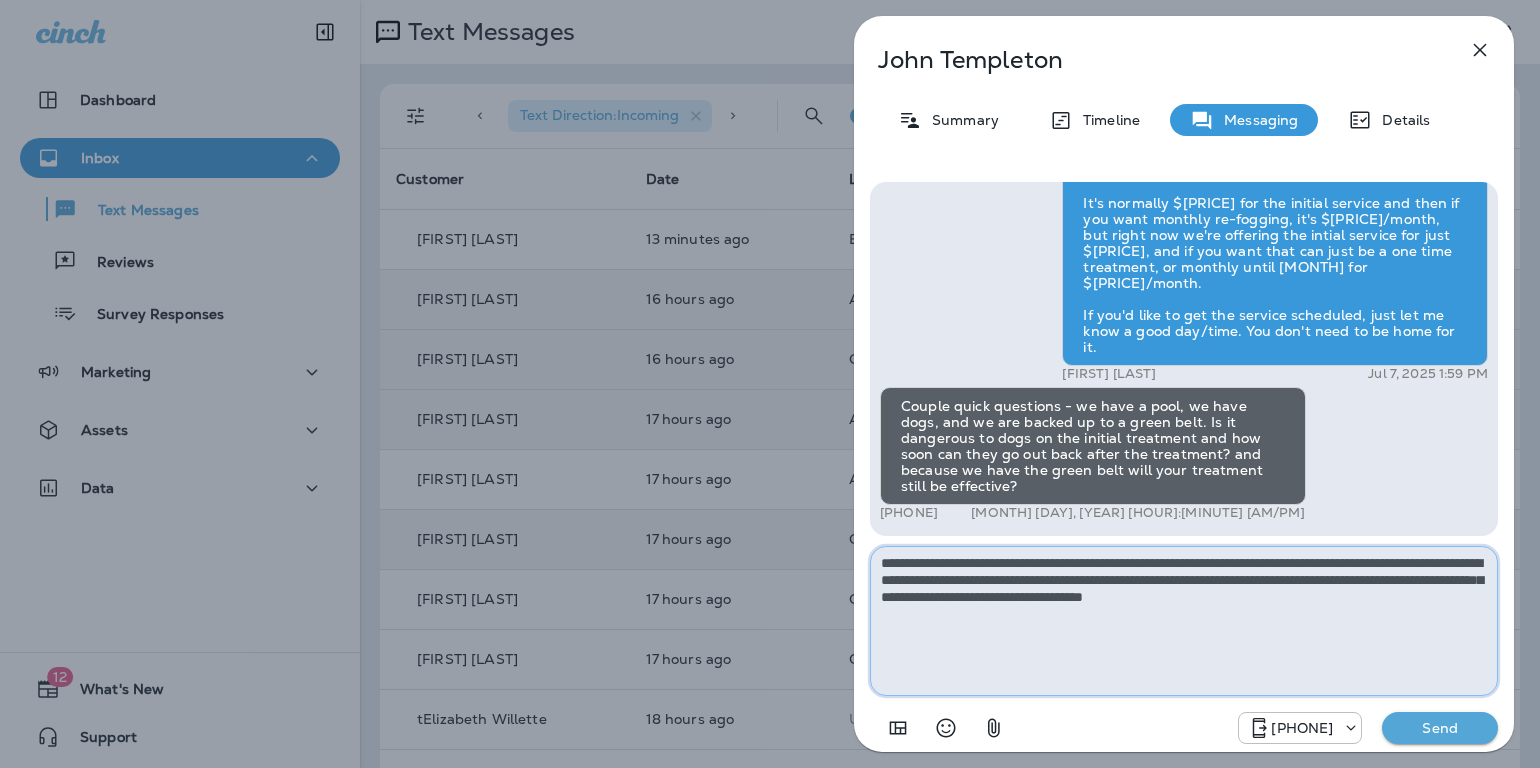 type on "**********" 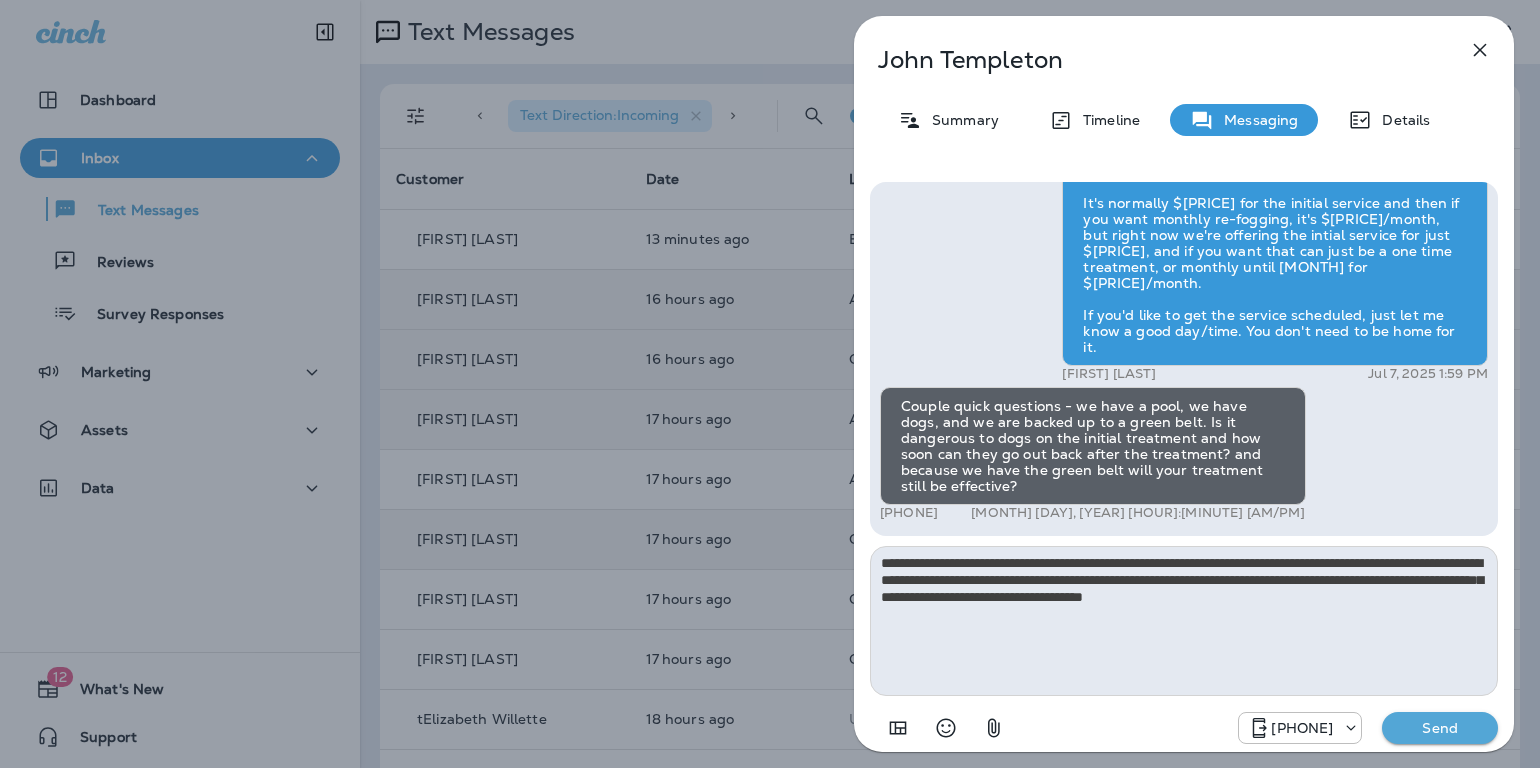 click on "Send" at bounding box center [1440, 728] 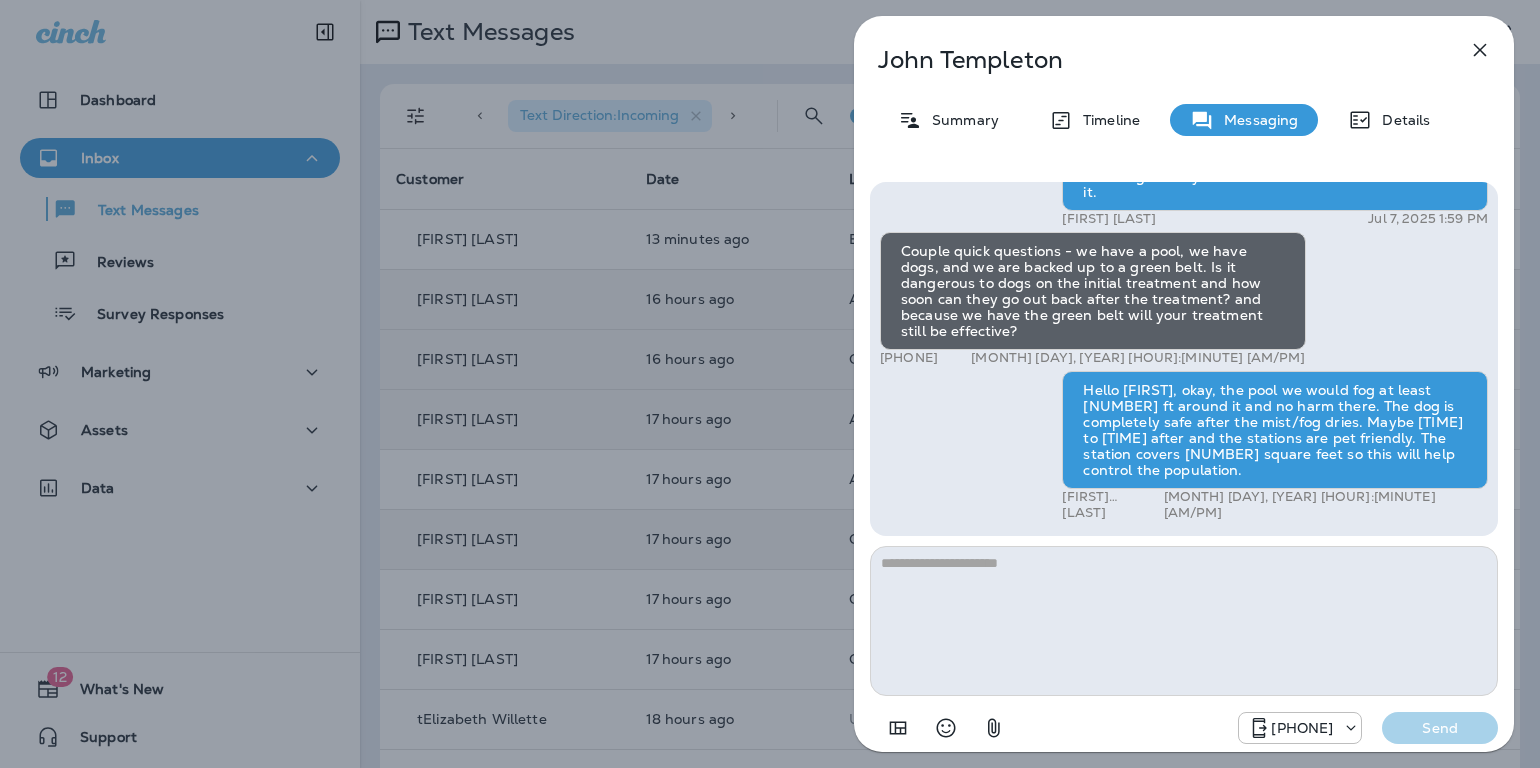 click at bounding box center (1480, 50) 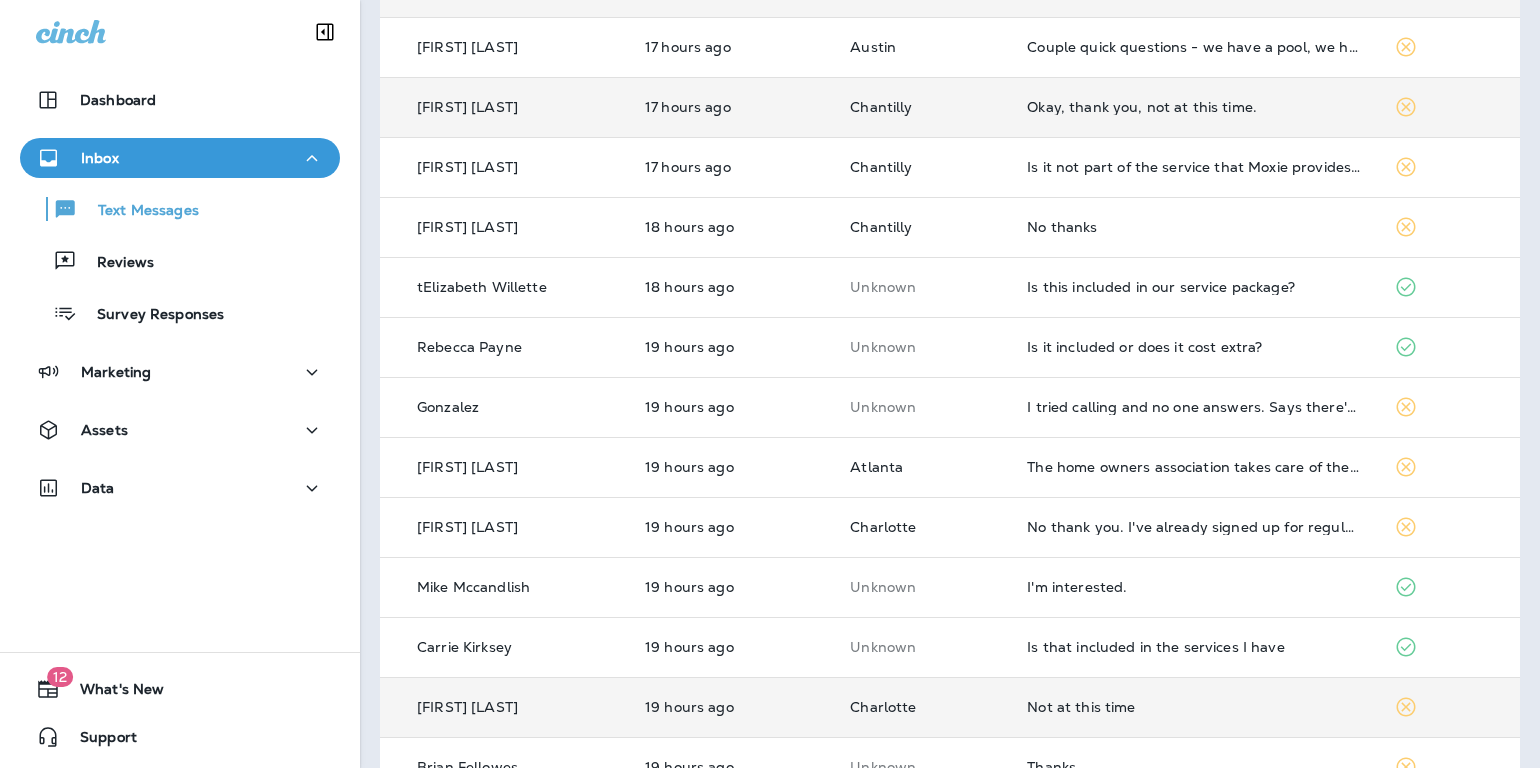 scroll, scrollTop: 838, scrollLeft: 0, axis: vertical 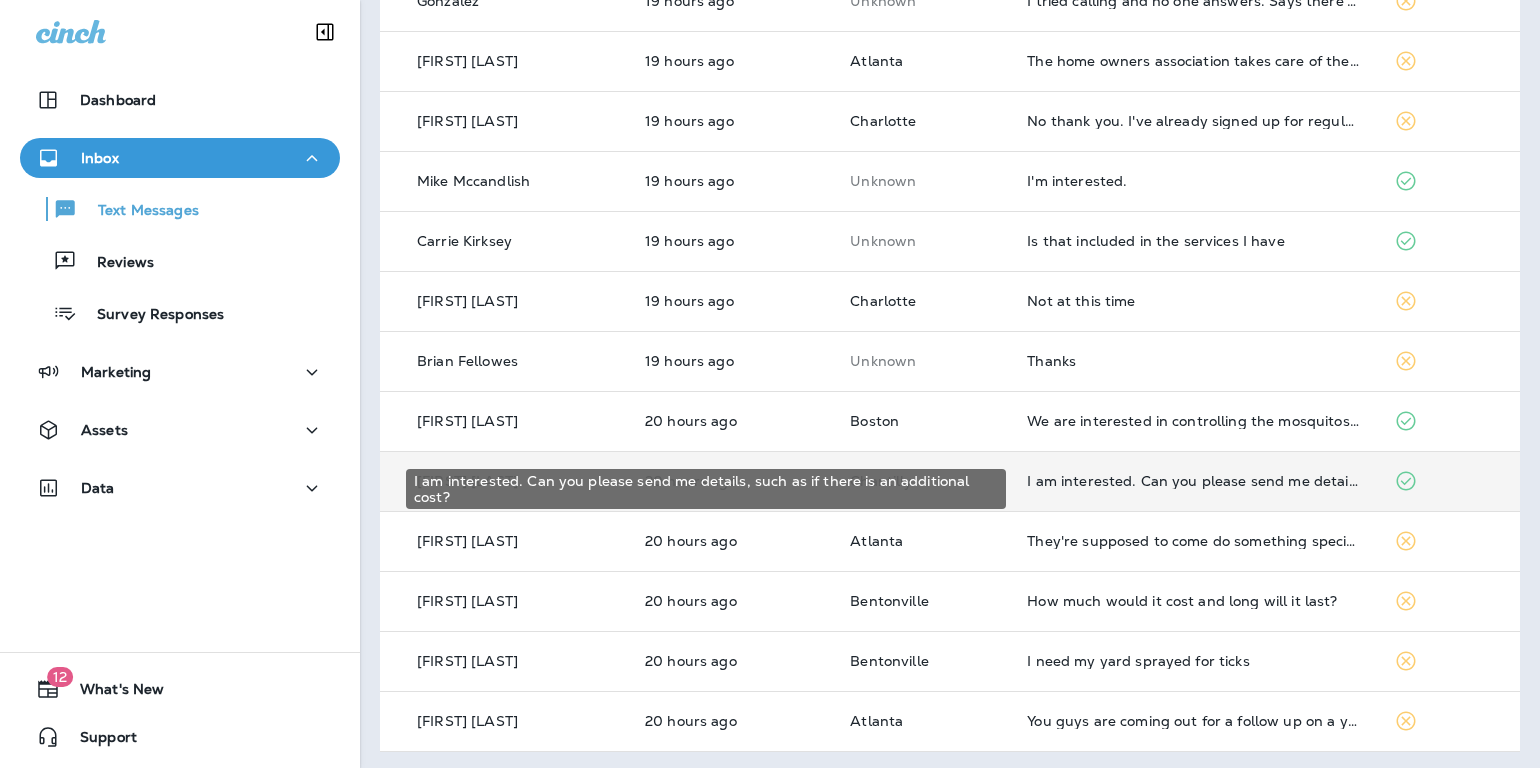 click on "I am interested.  Can you please send me details, such as if there is an additional cost?" at bounding box center (1194, 481) 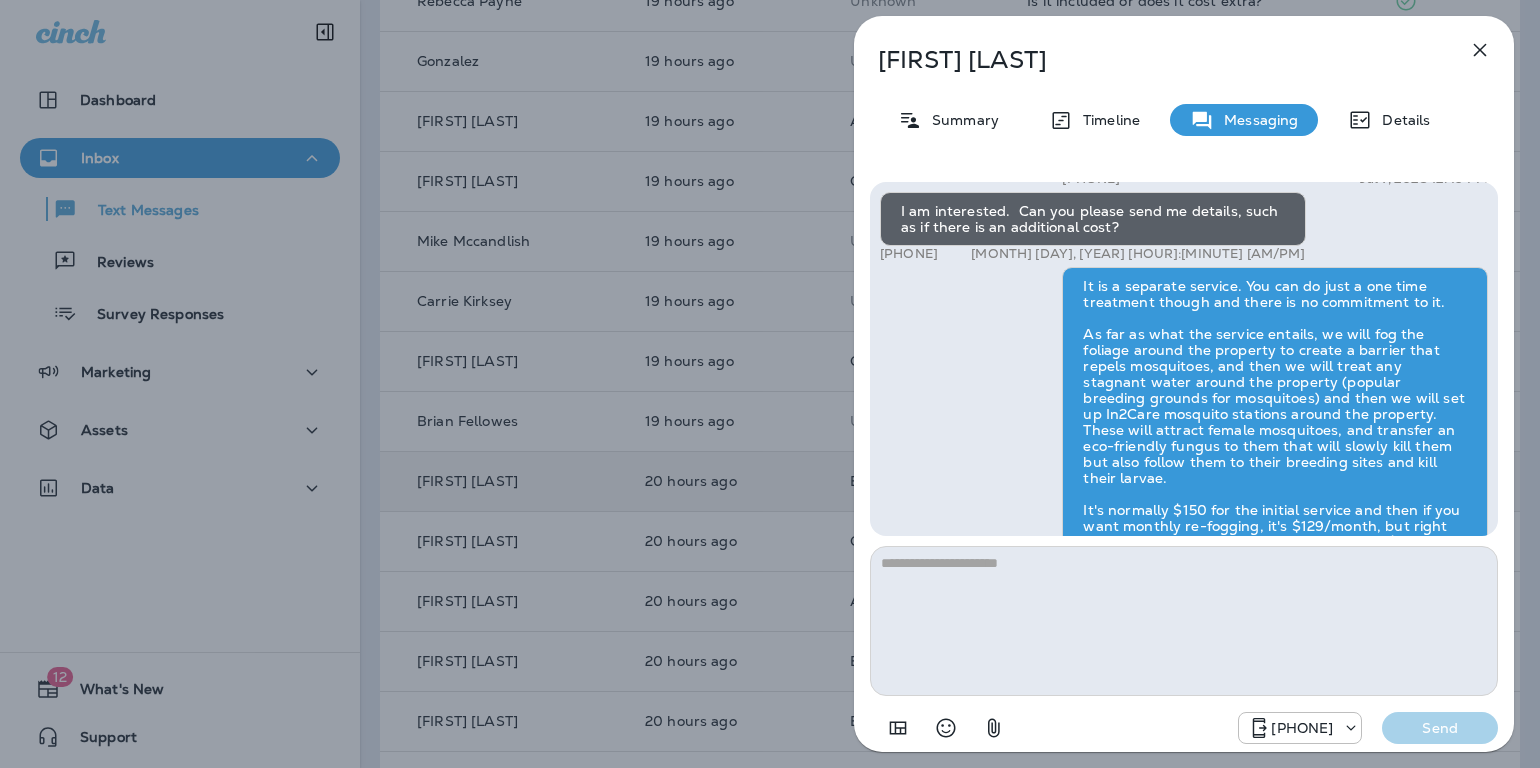 scroll, scrollTop: 1, scrollLeft: 0, axis: vertical 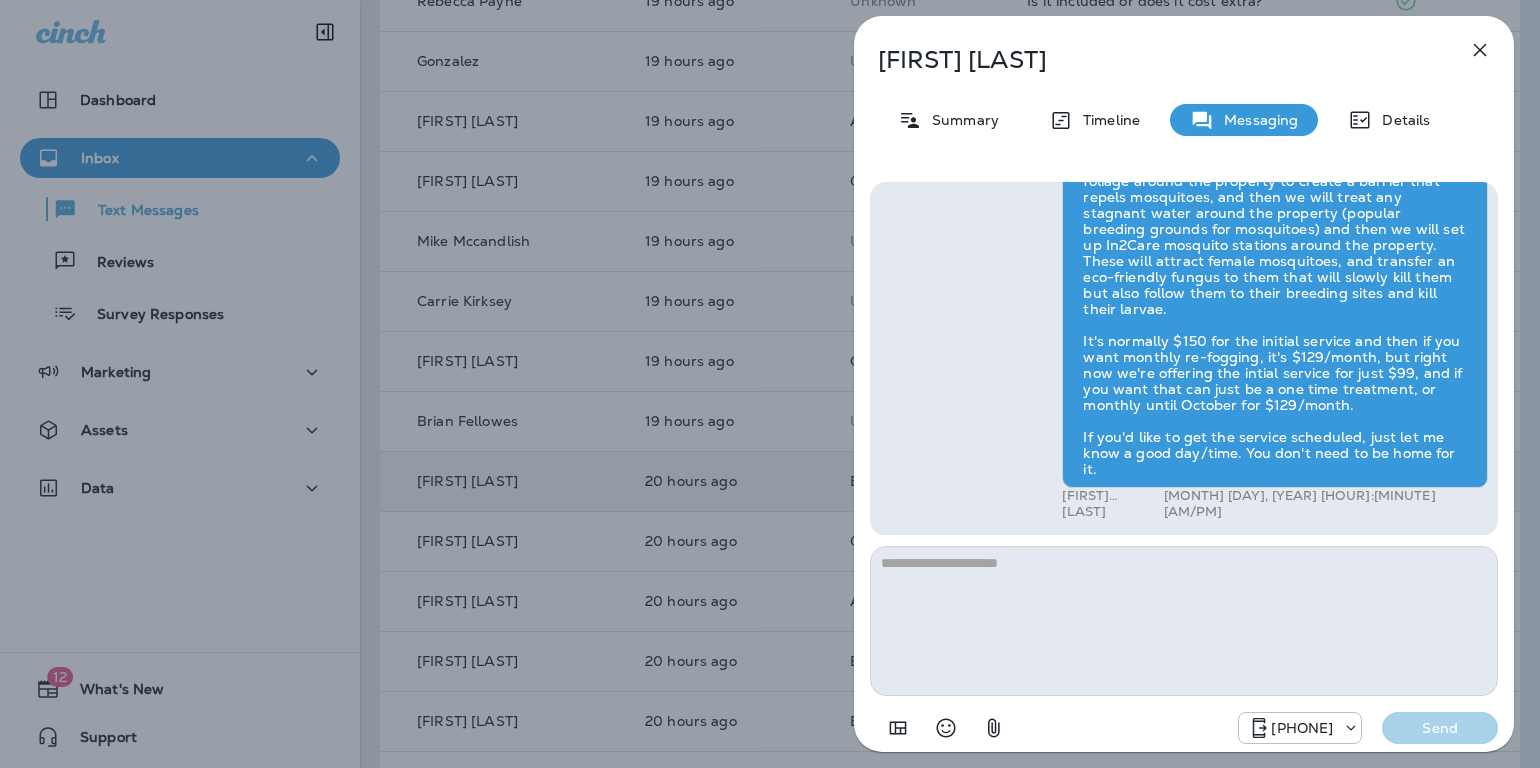 click at bounding box center [1480, 50] 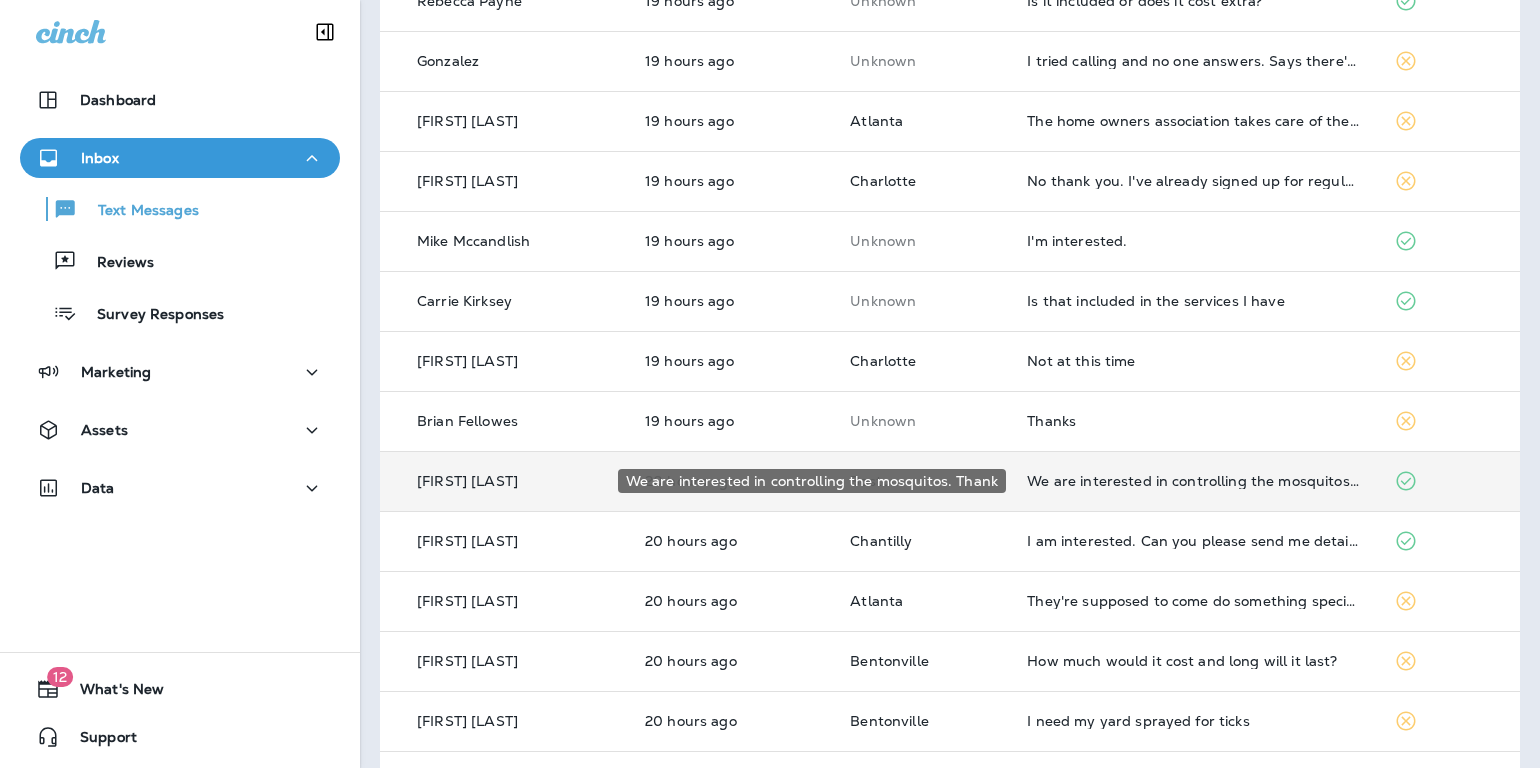 click on "We are interested in controlling the mosquitos. Thank" at bounding box center [1194, 481] 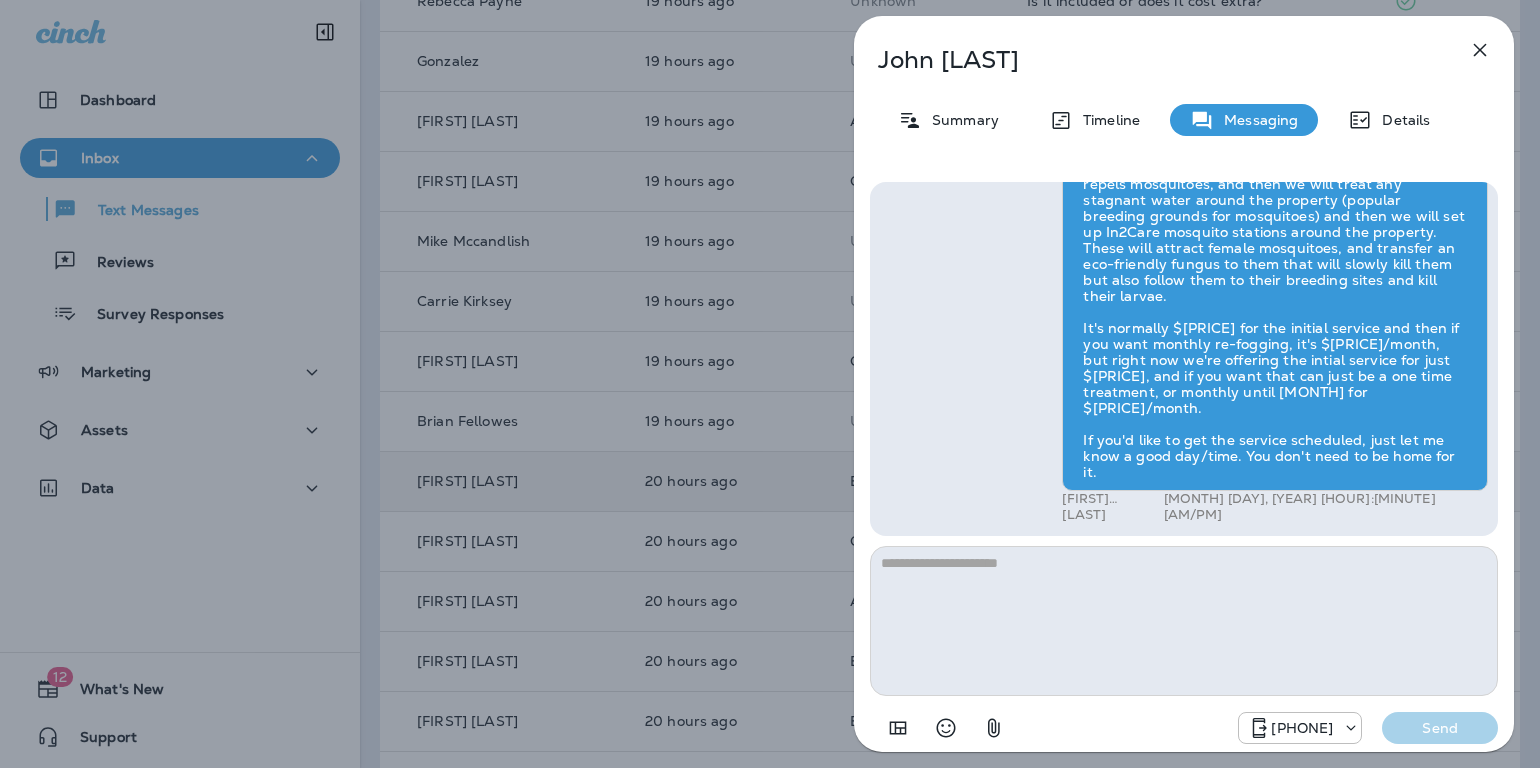 scroll, scrollTop: 1, scrollLeft: 0, axis: vertical 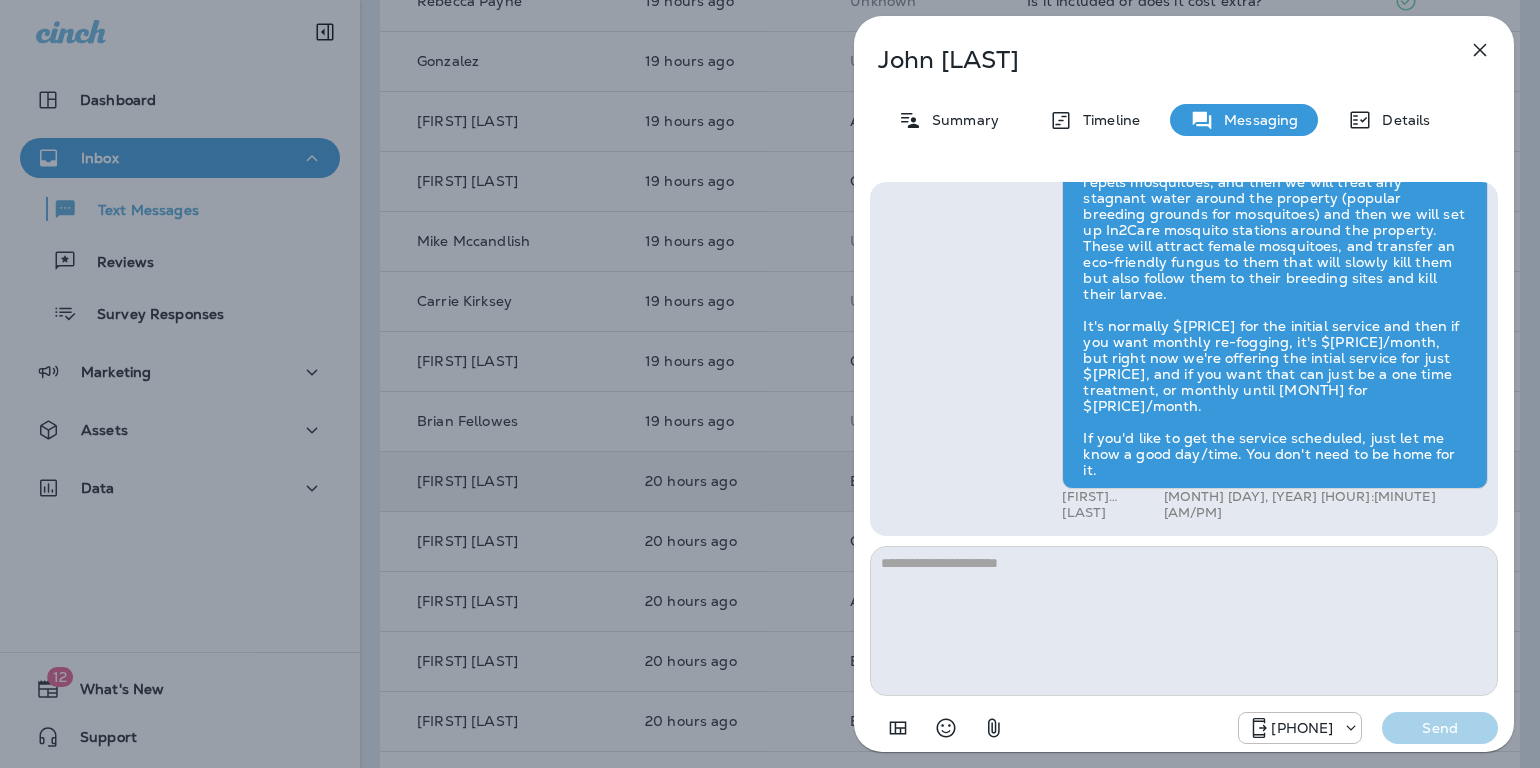 click at bounding box center (1480, 50) 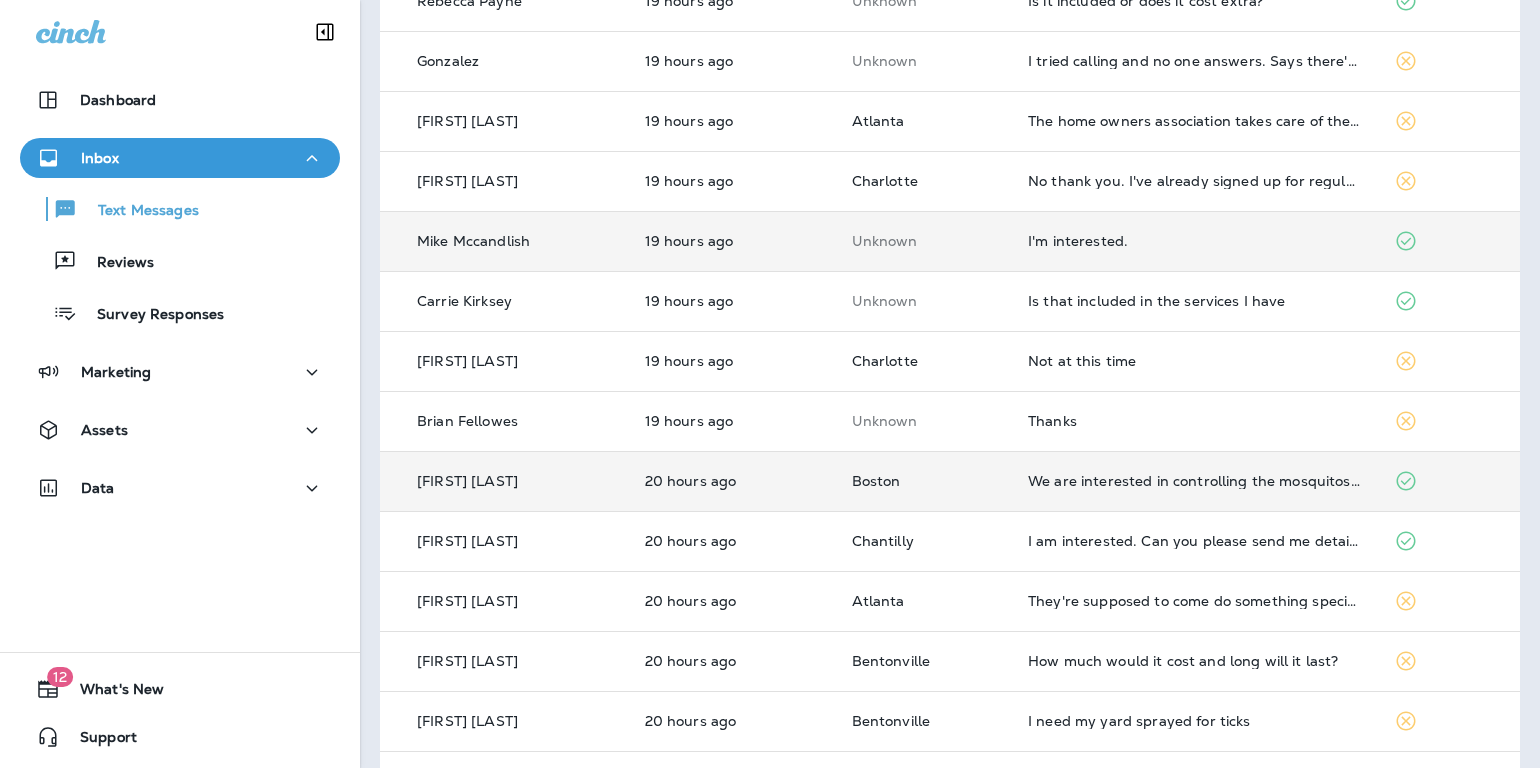 click on "I'm interested." at bounding box center [1195, 241] 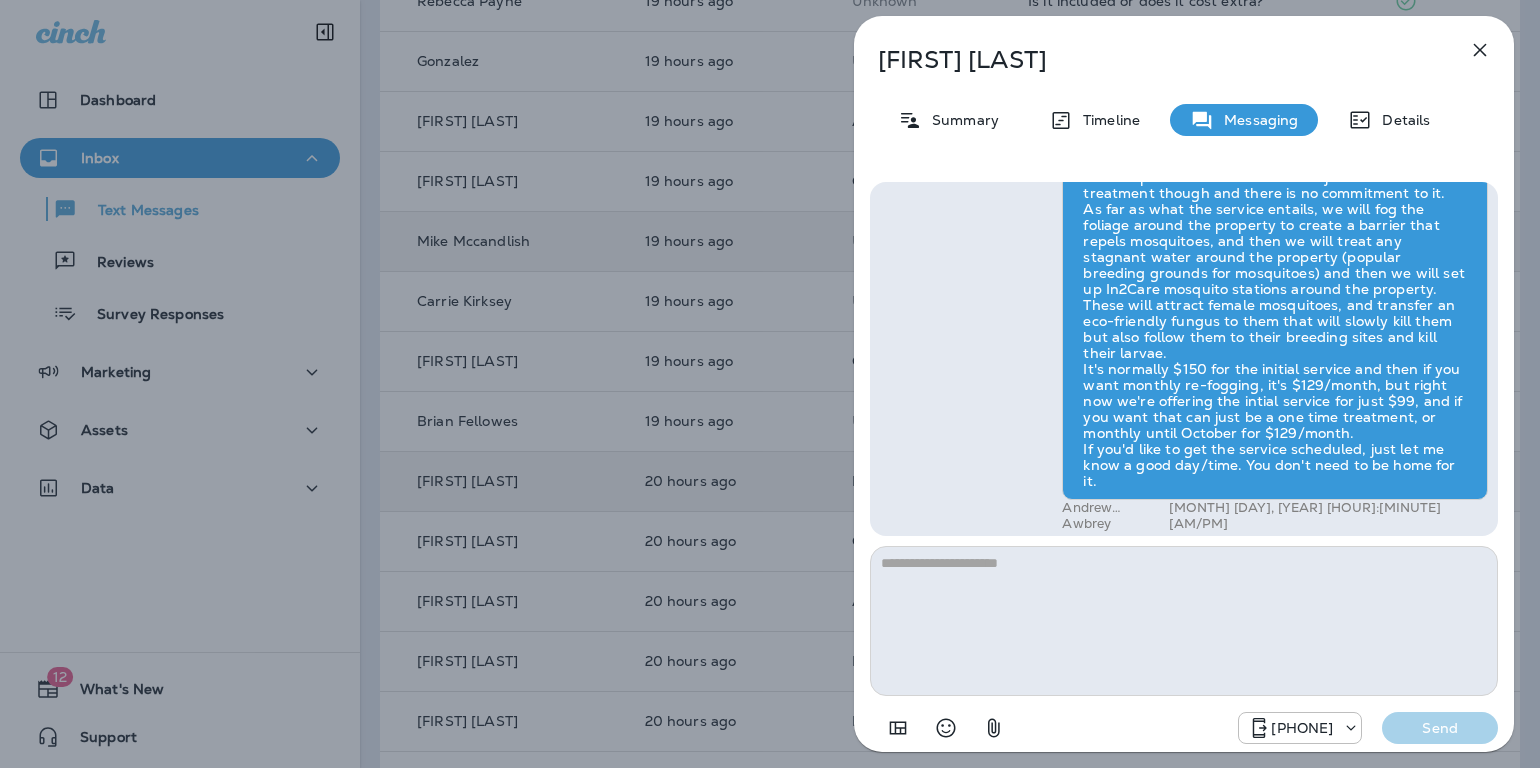 scroll, scrollTop: 1, scrollLeft: 0, axis: vertical 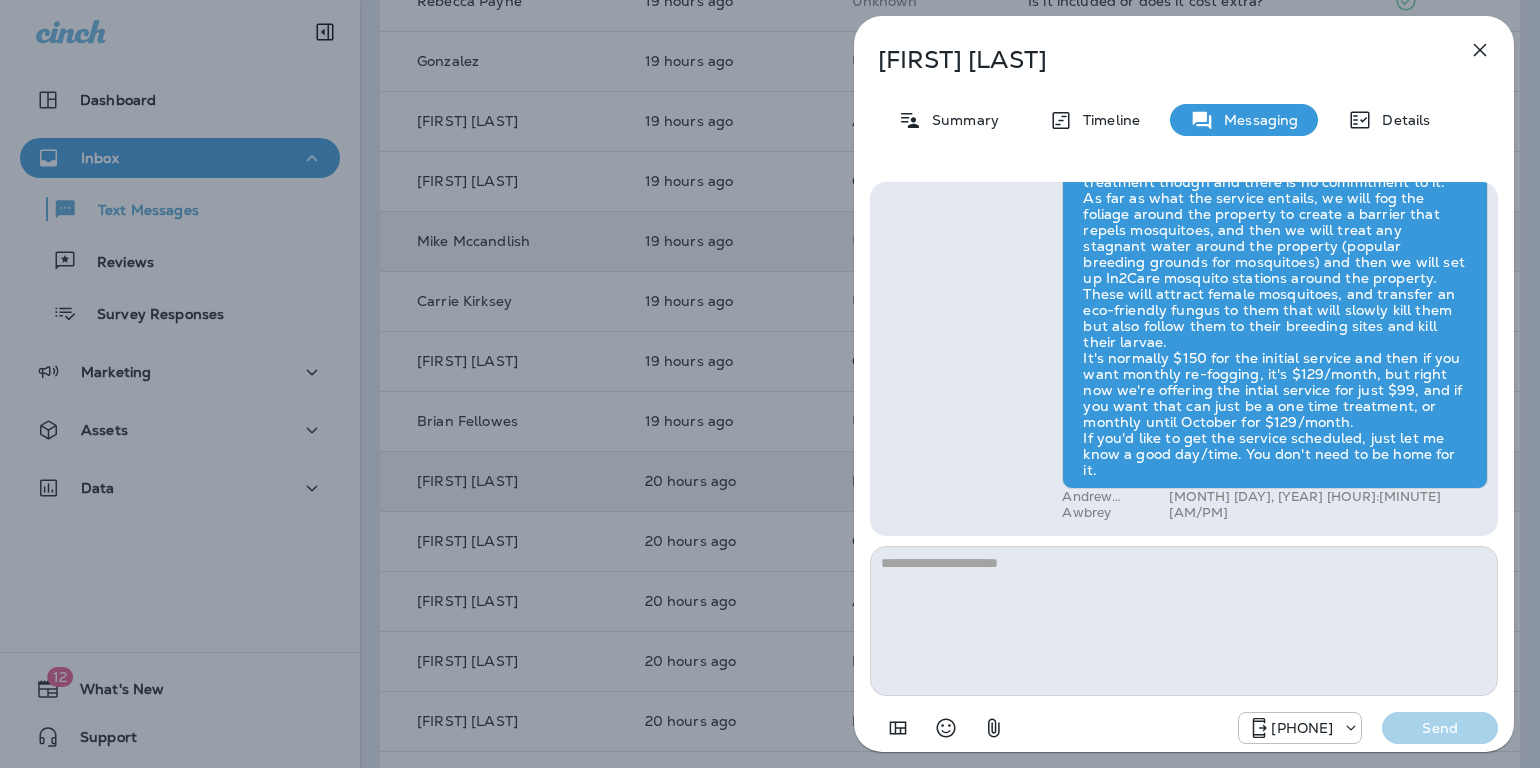 click at bounding box center [1480, 50] 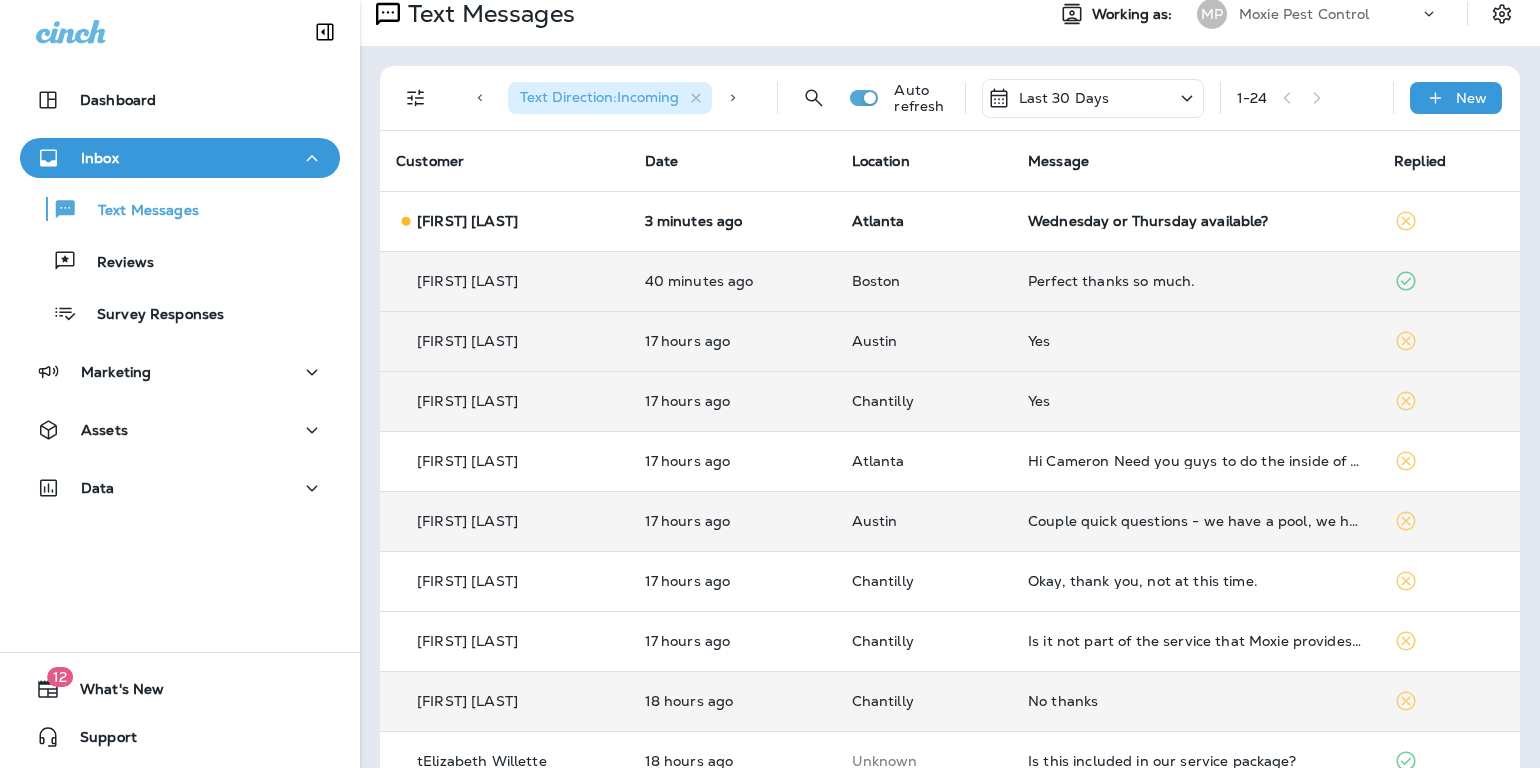 scroll, scrollTop: 0, scrollLeft: 0, axis: both 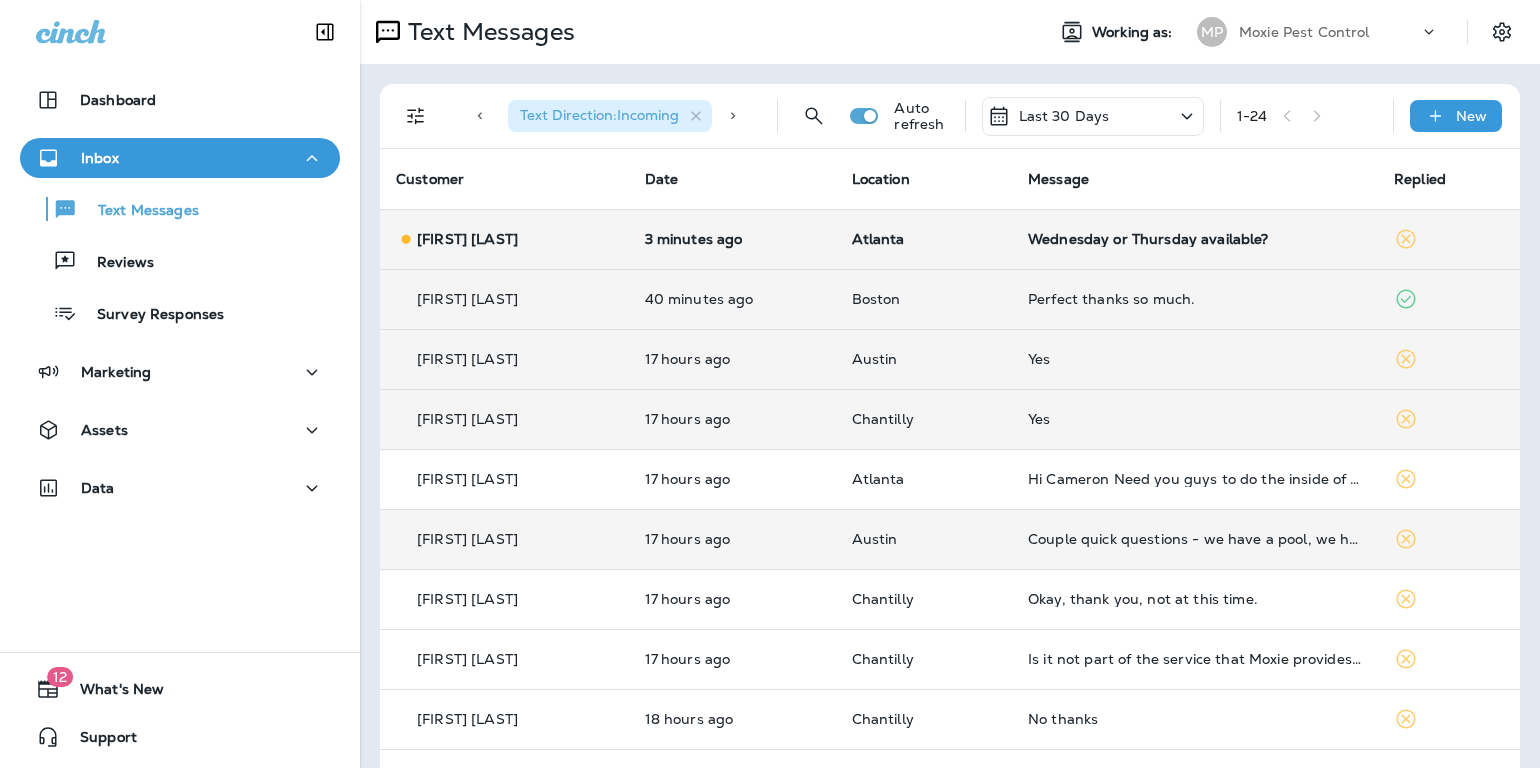click on "Wednesday or Thursday available?" at bounding box center (1195, 239) 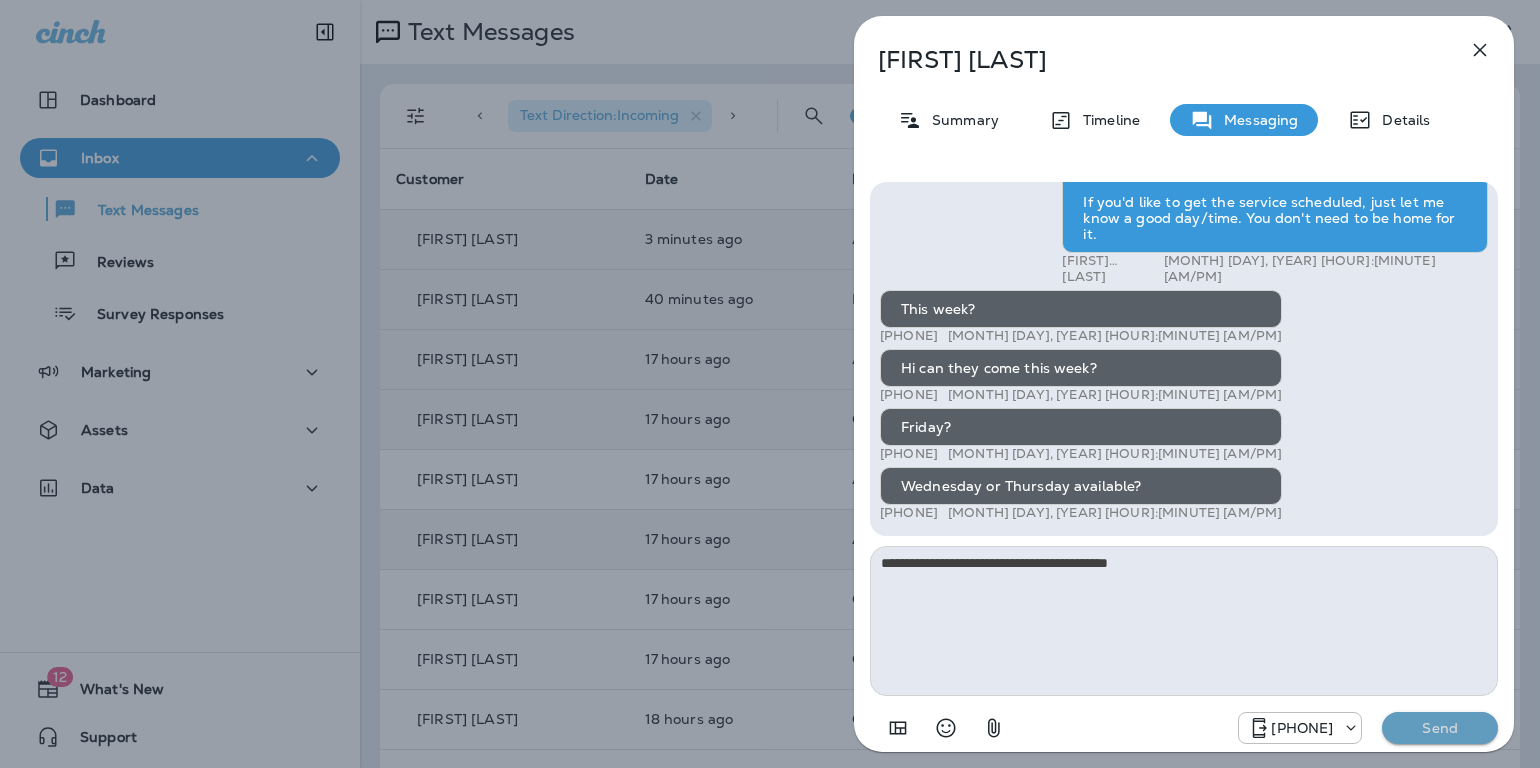click on "Send" at bounding box center [1440, 728] 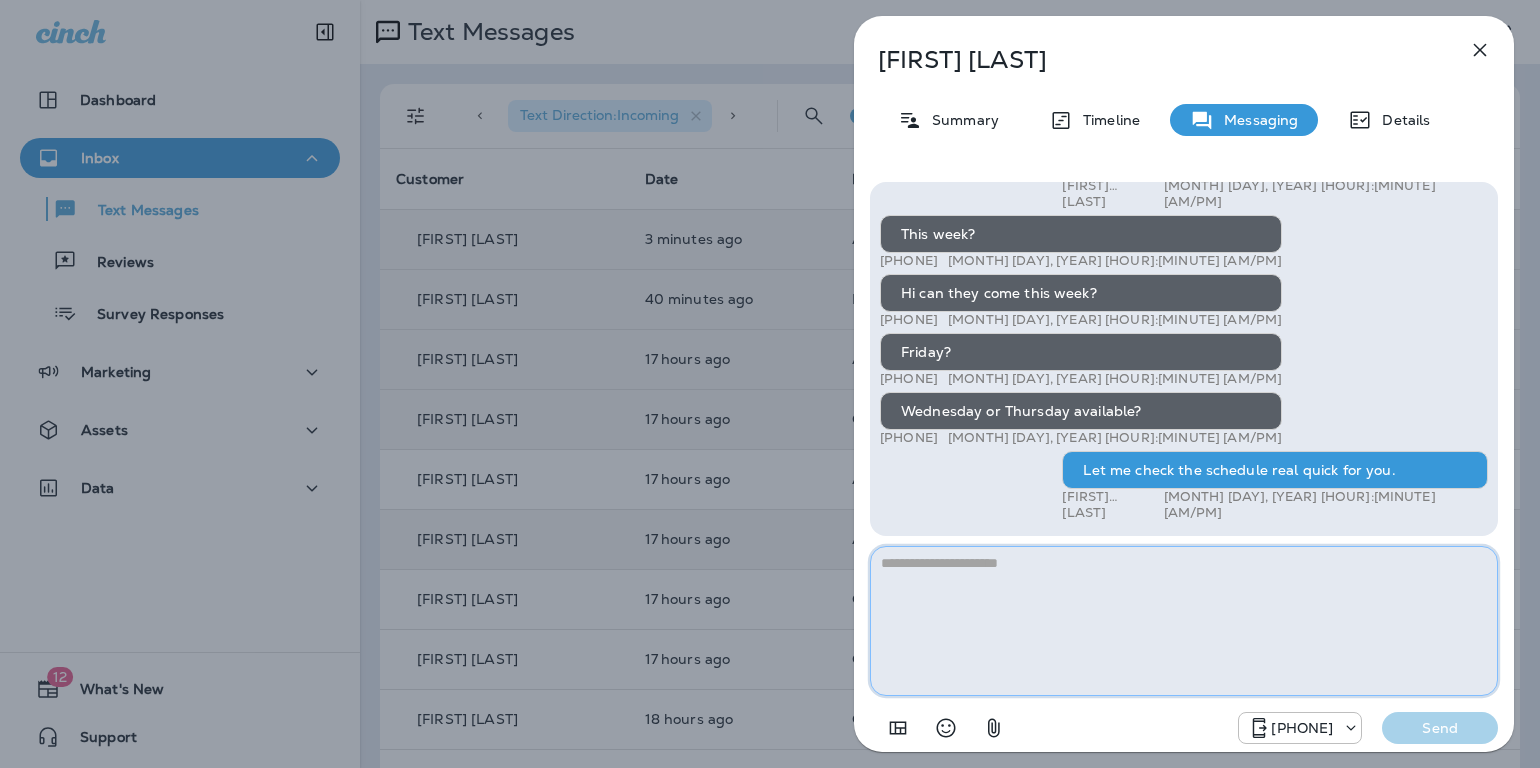 click at bounding box center (1184, 621) 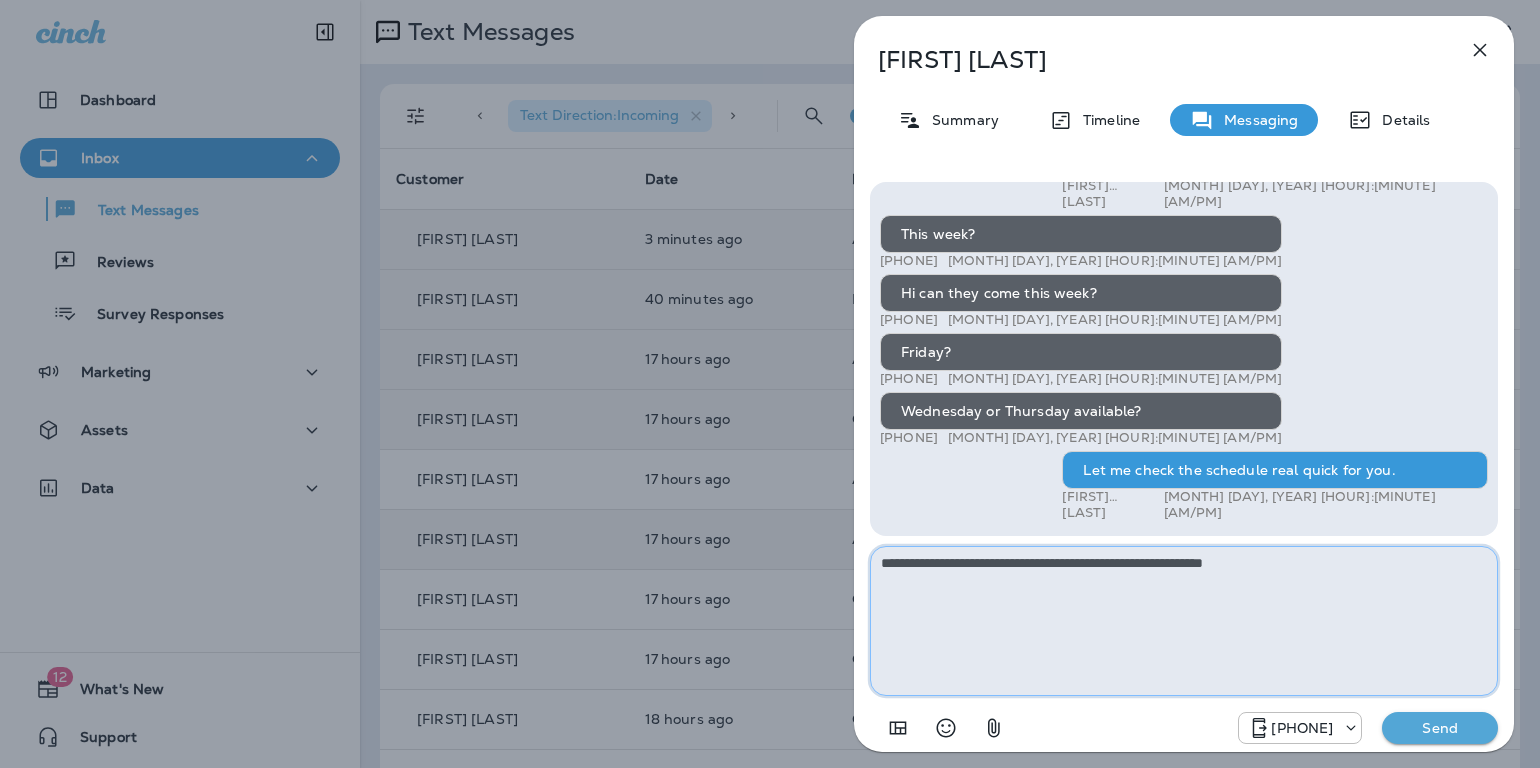 type on "**********" 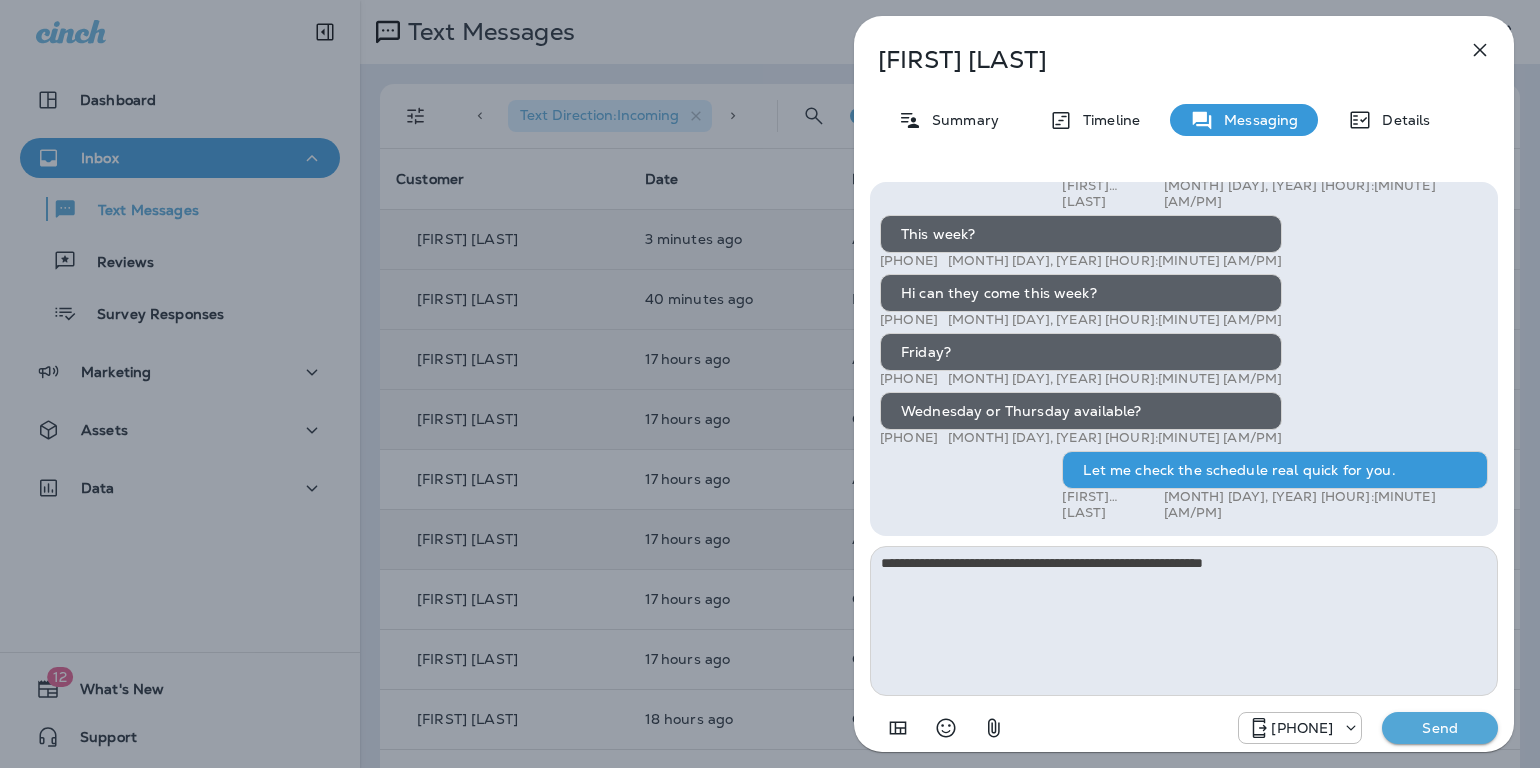 click on "Send" at bounding box center [1440, 728] 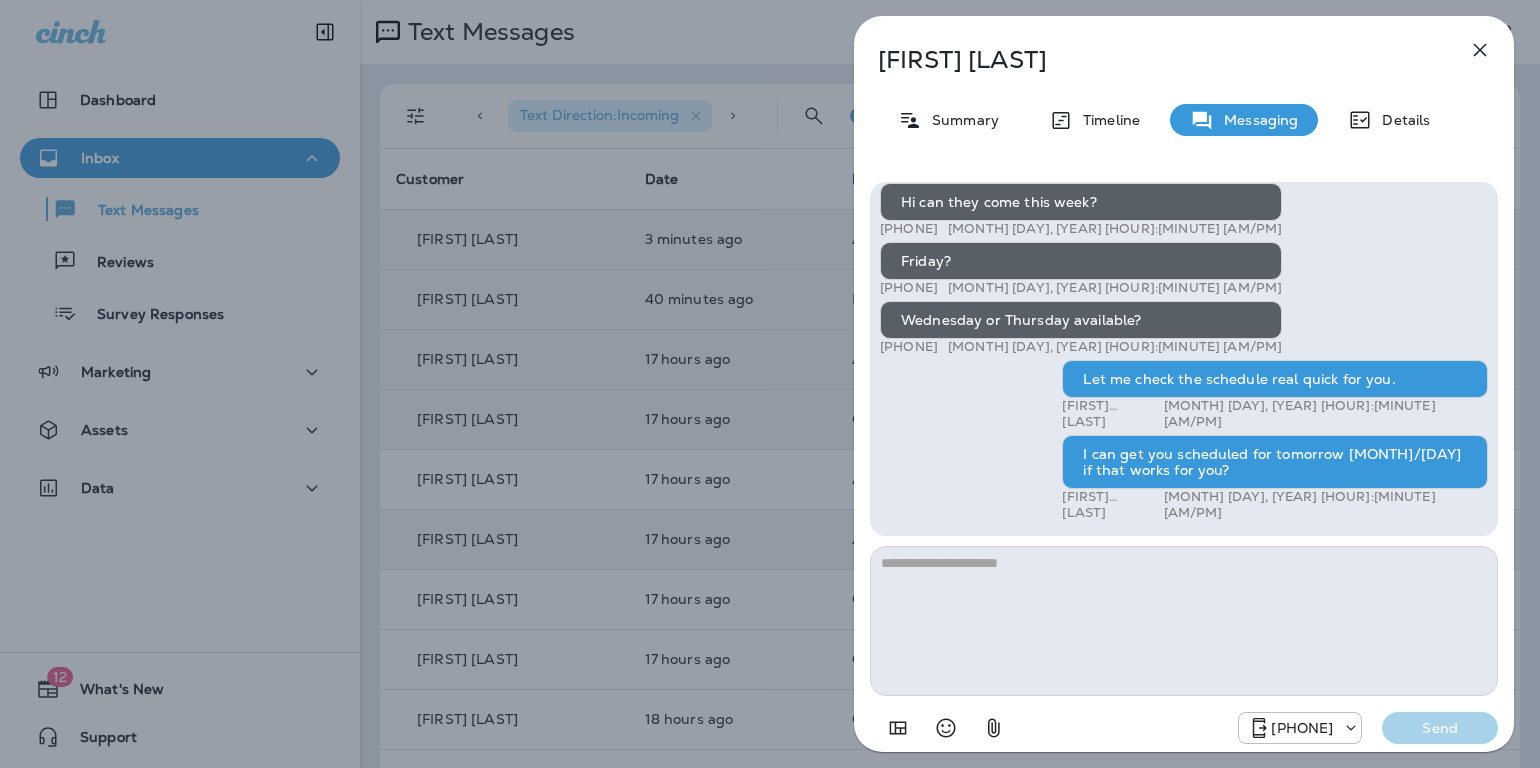 click at bounding box center (1480, 50) 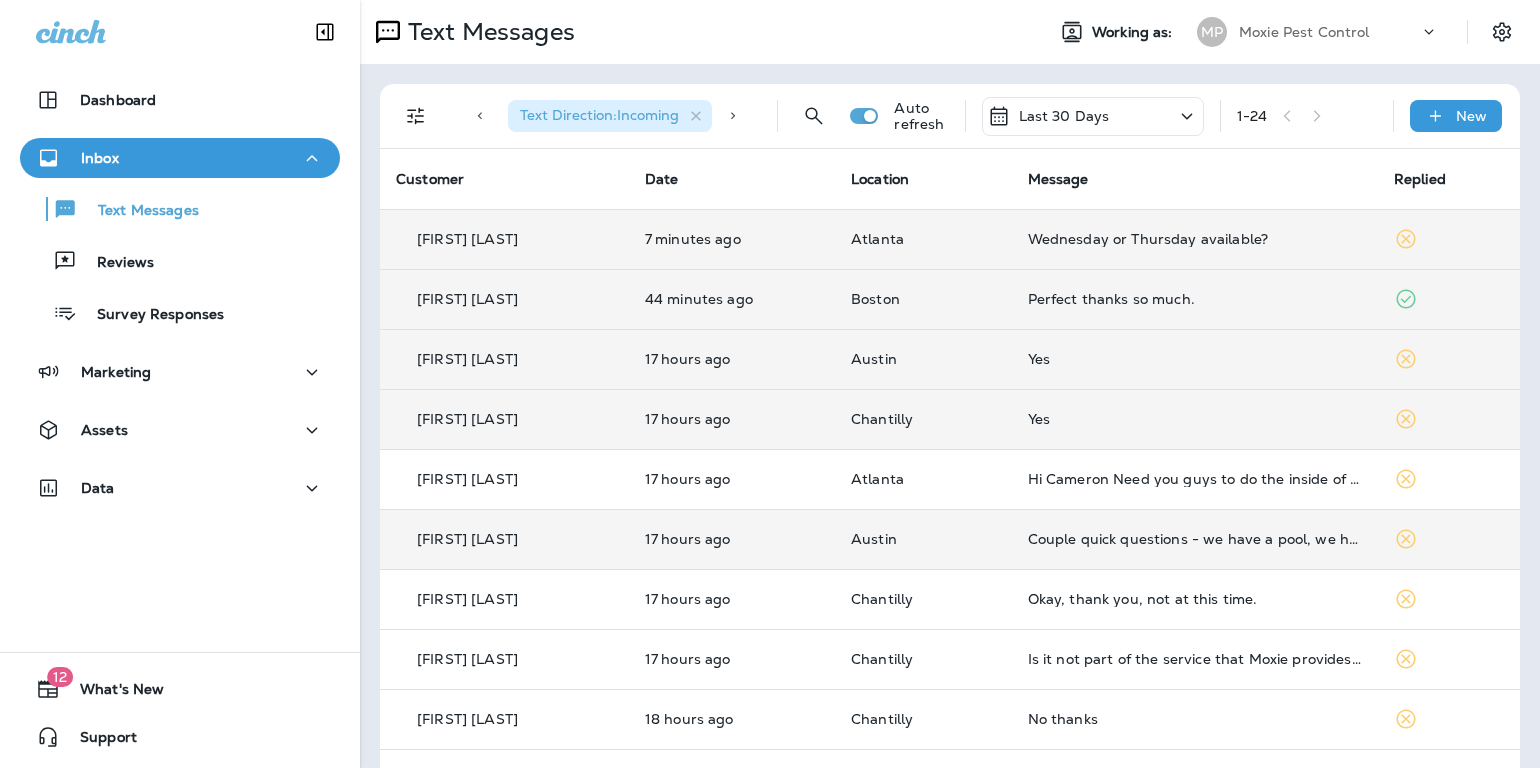 click on "Wednesday or Thursday available?" at bounding box center [1195, 239] 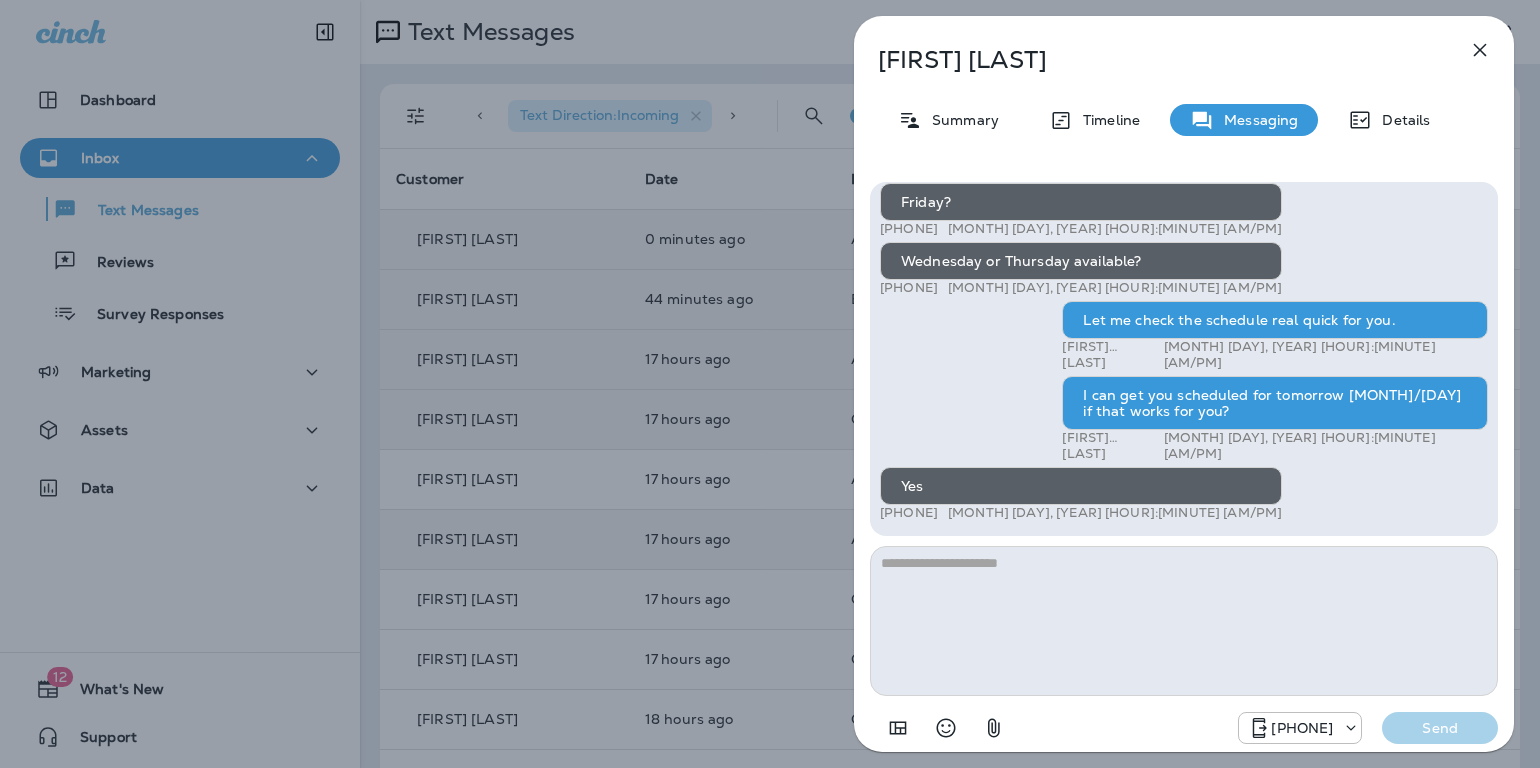 click at bounding box center (1184, 621) 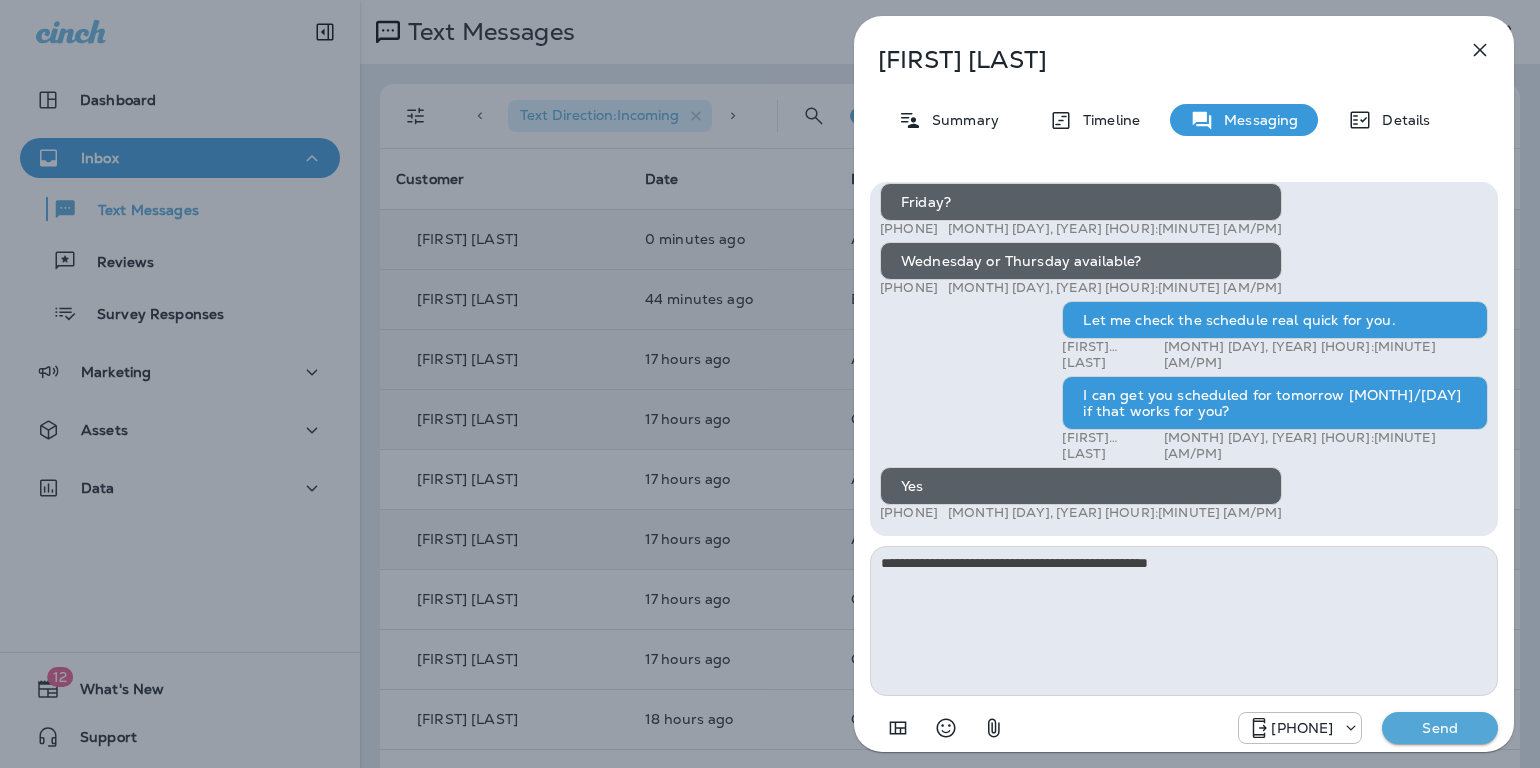 type on "**********" 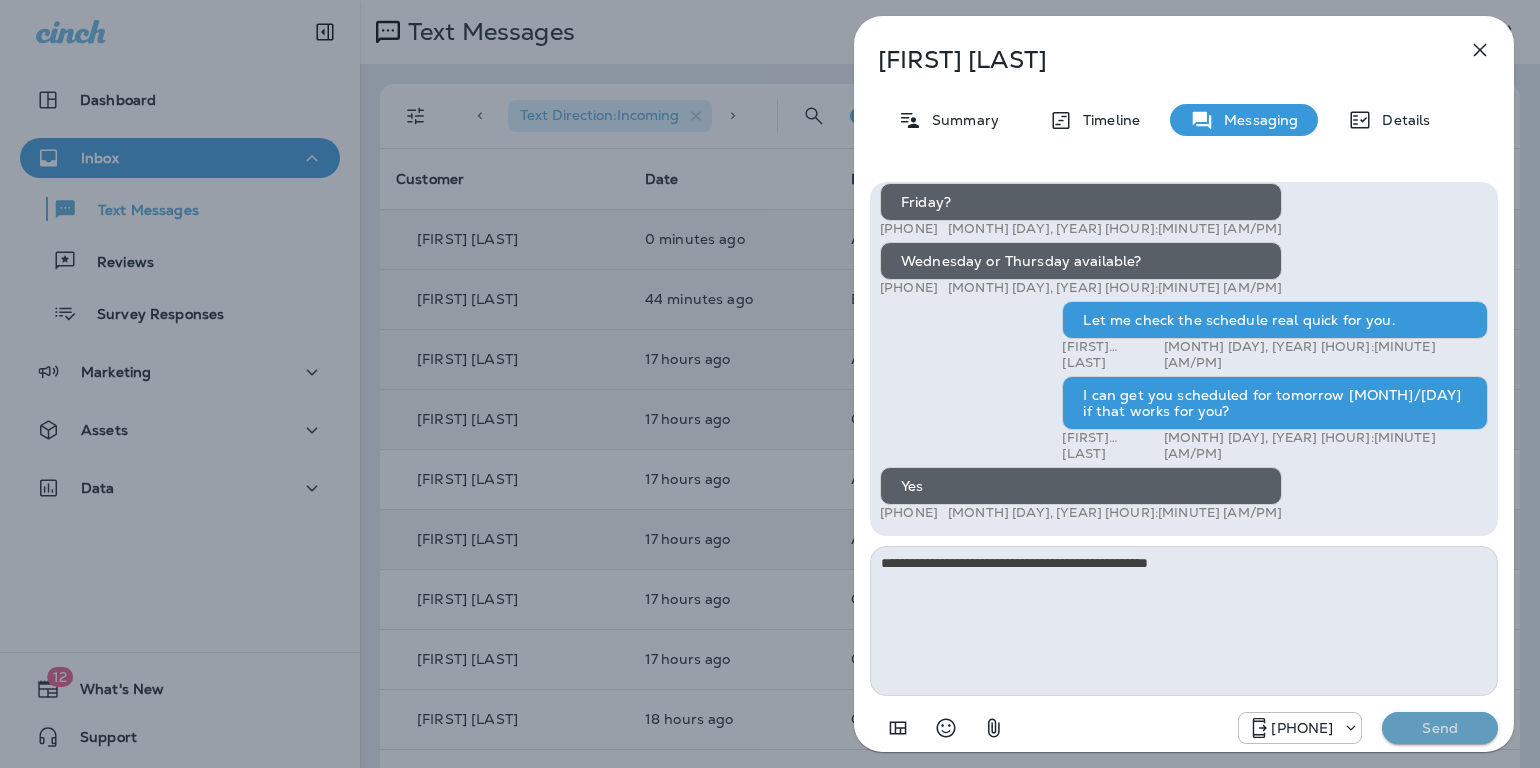 click on "Send" at bounding box center [1440, 728] 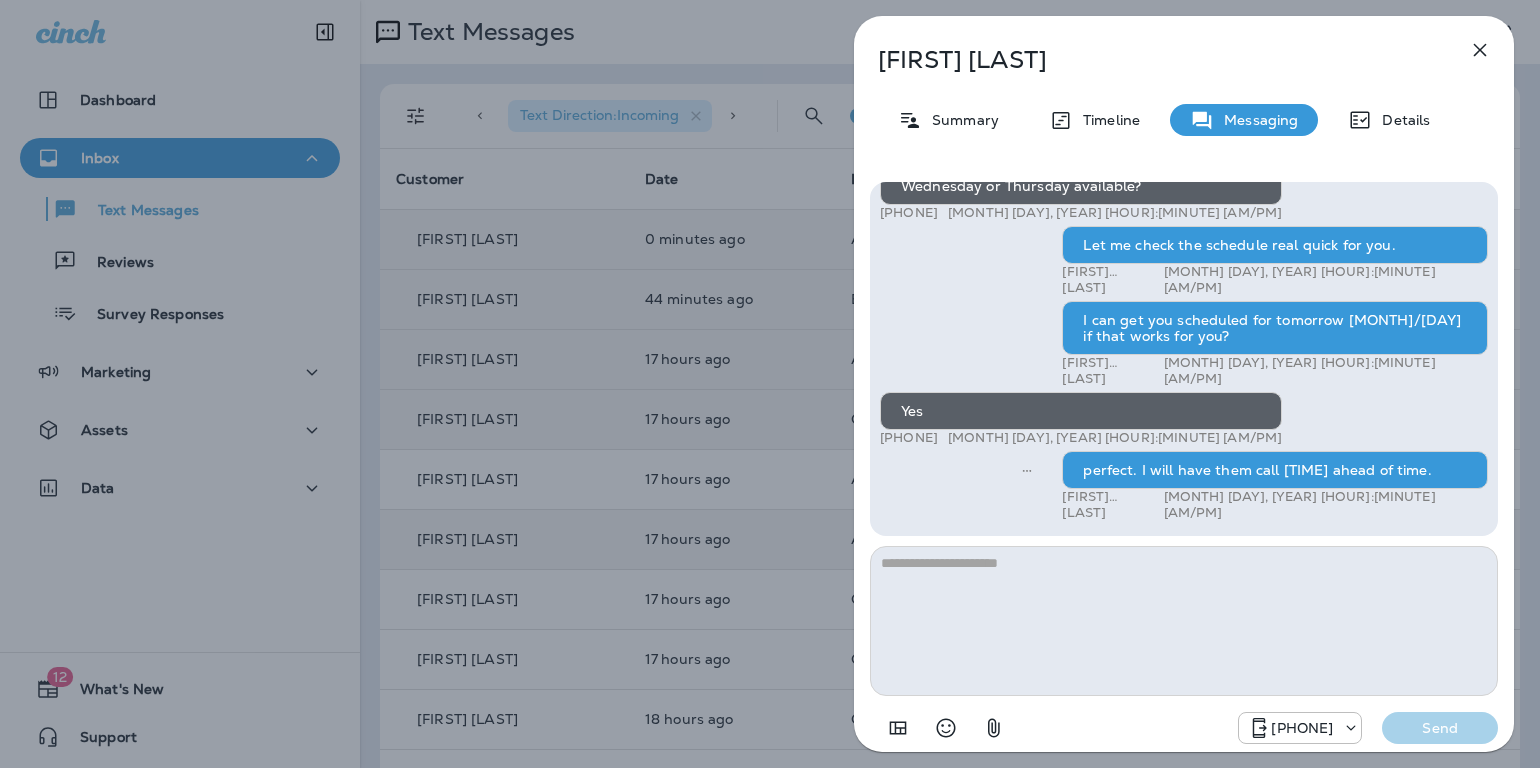 click at bounding box center [1480, 50] 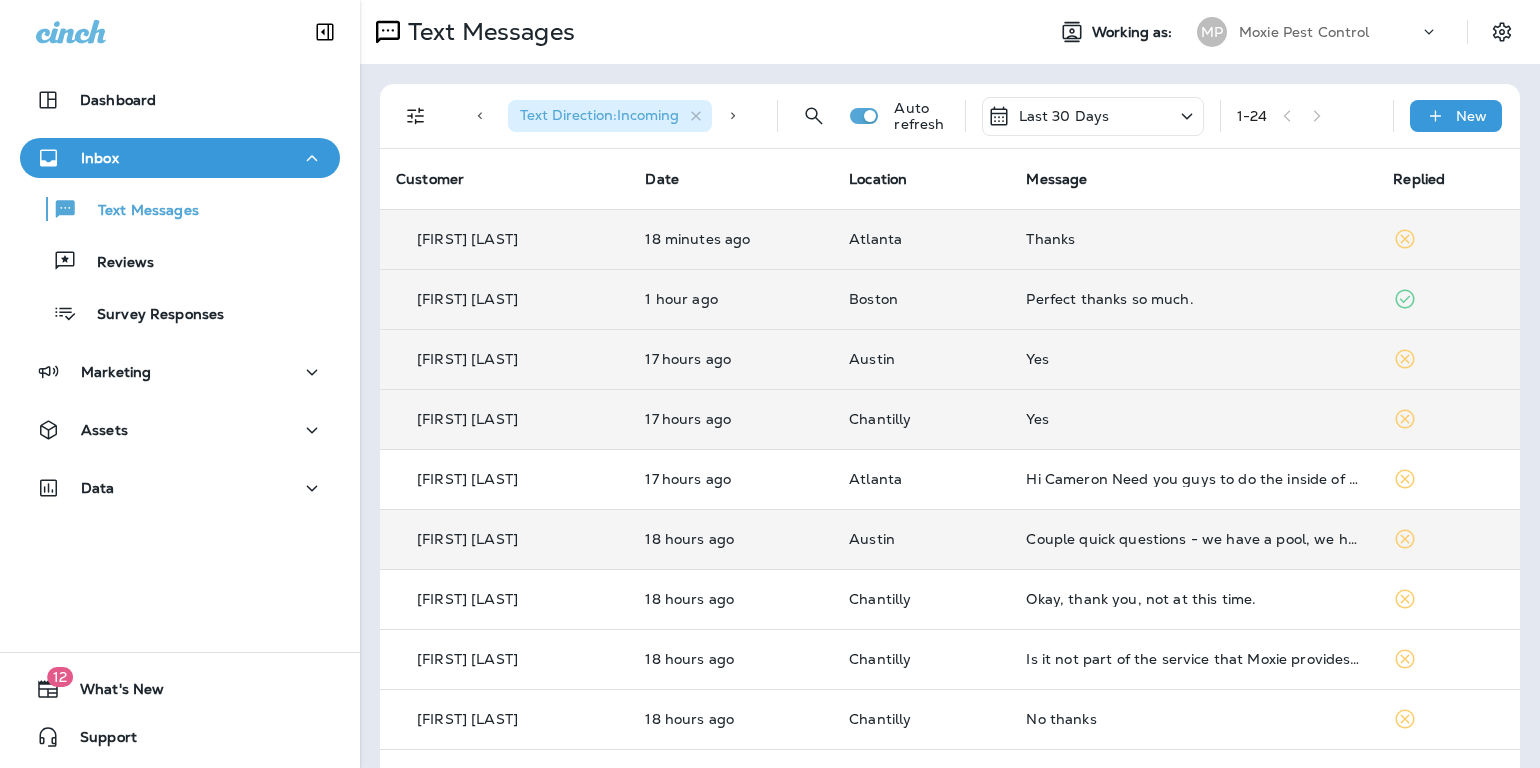 click on "Thanks" at bounding box center [1193, 239] 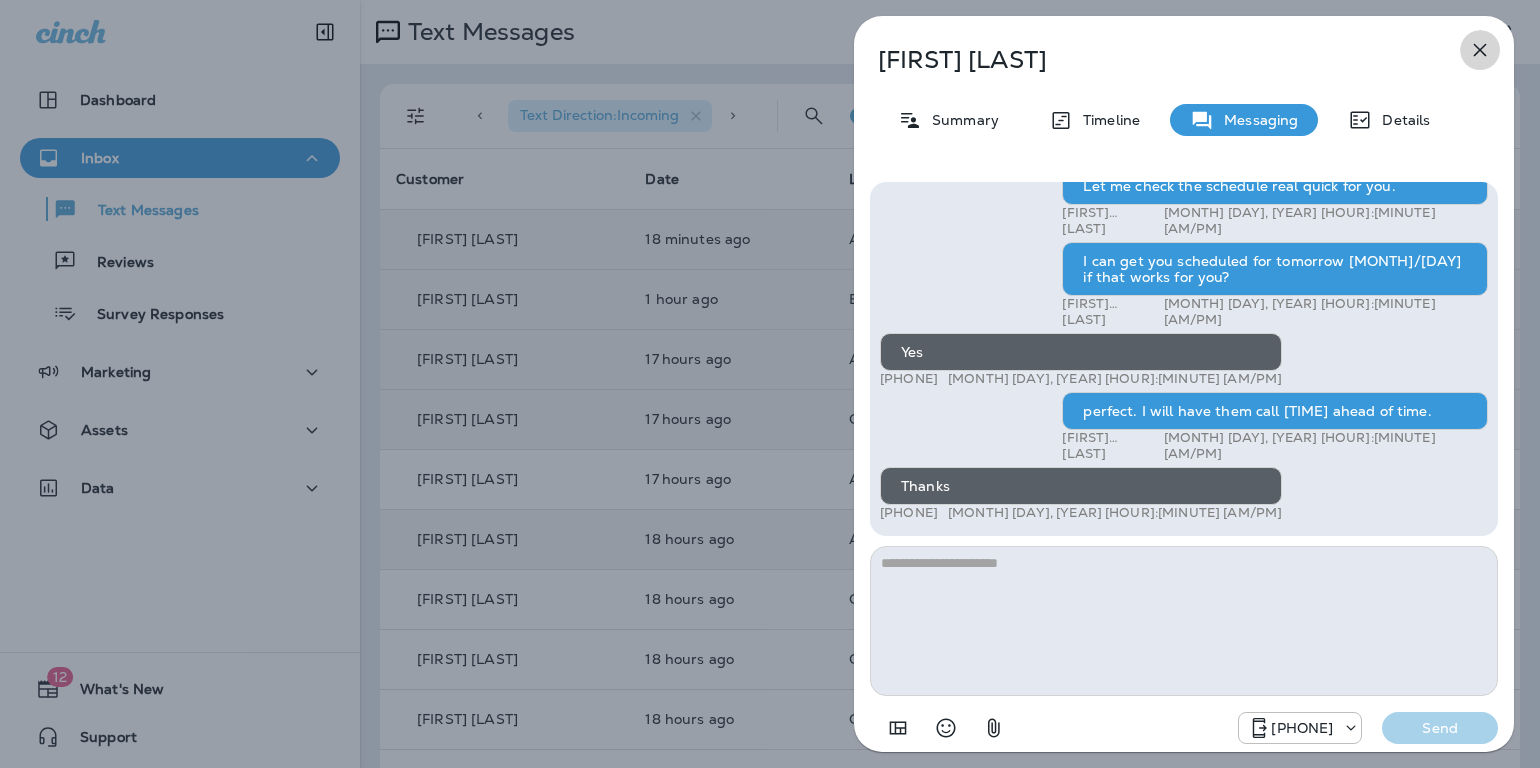 click at bounding box center [1480, 50] 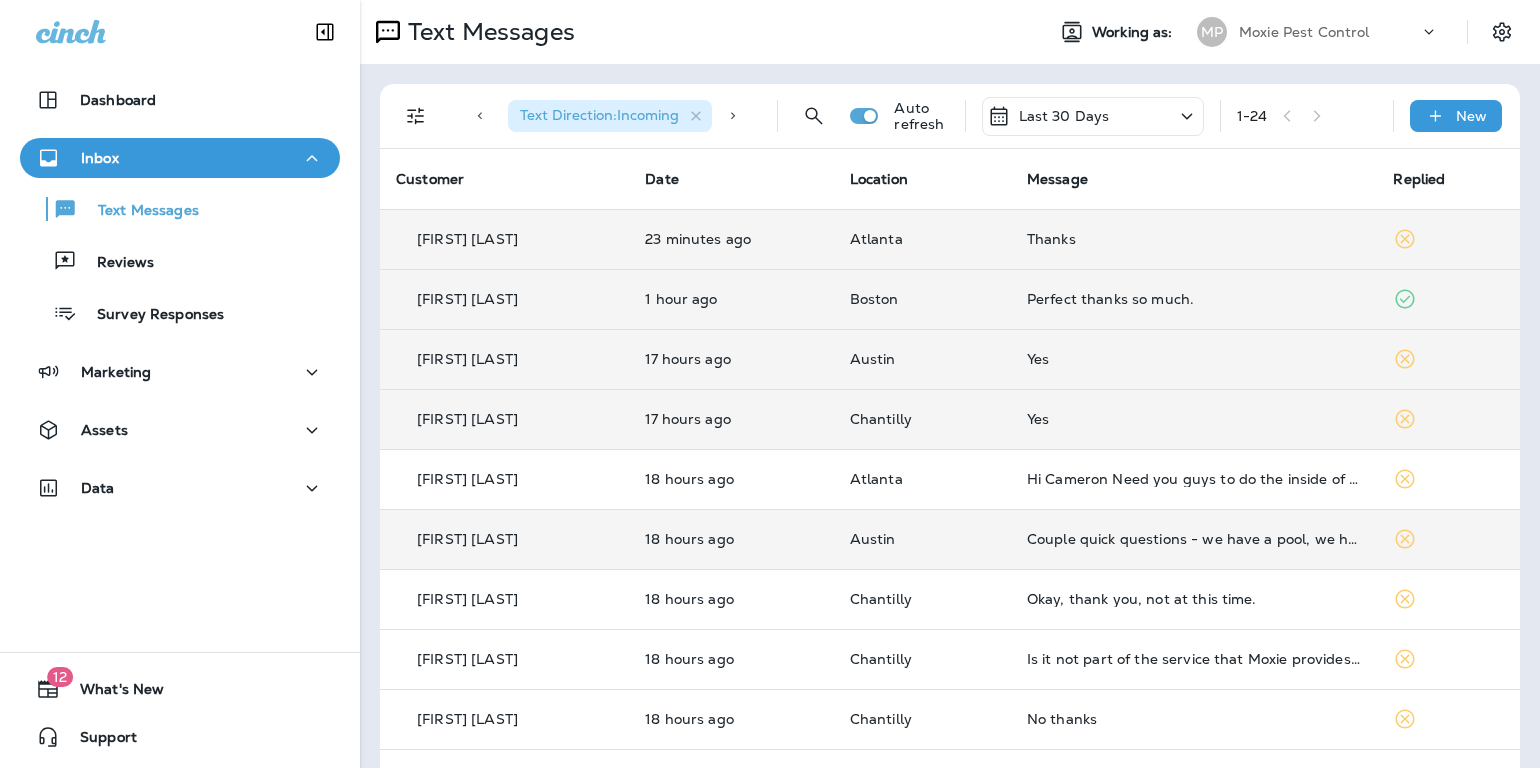 click on "Thanks" at bounding box center (1194, 239) 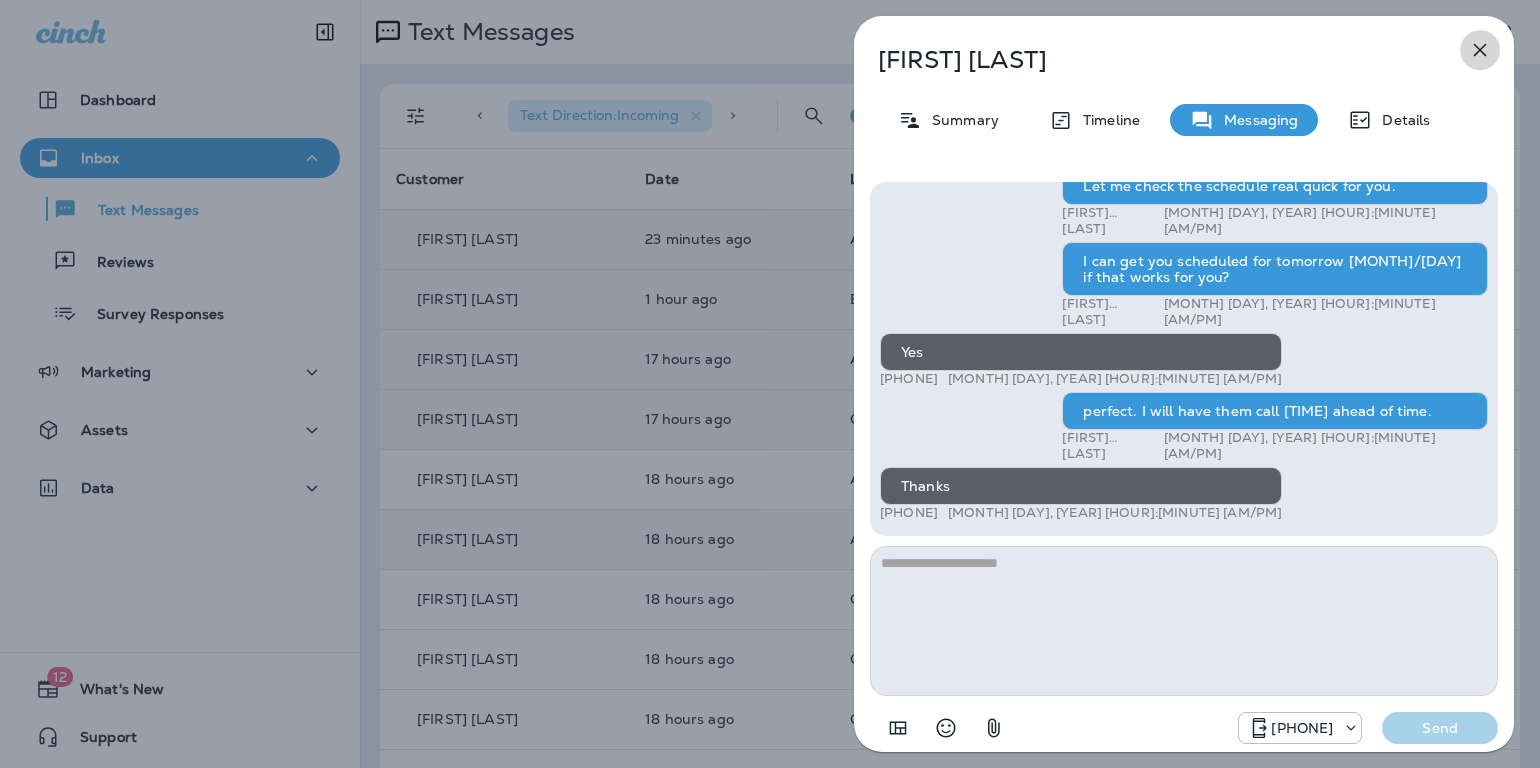 click at bounding box center [1480, 50] 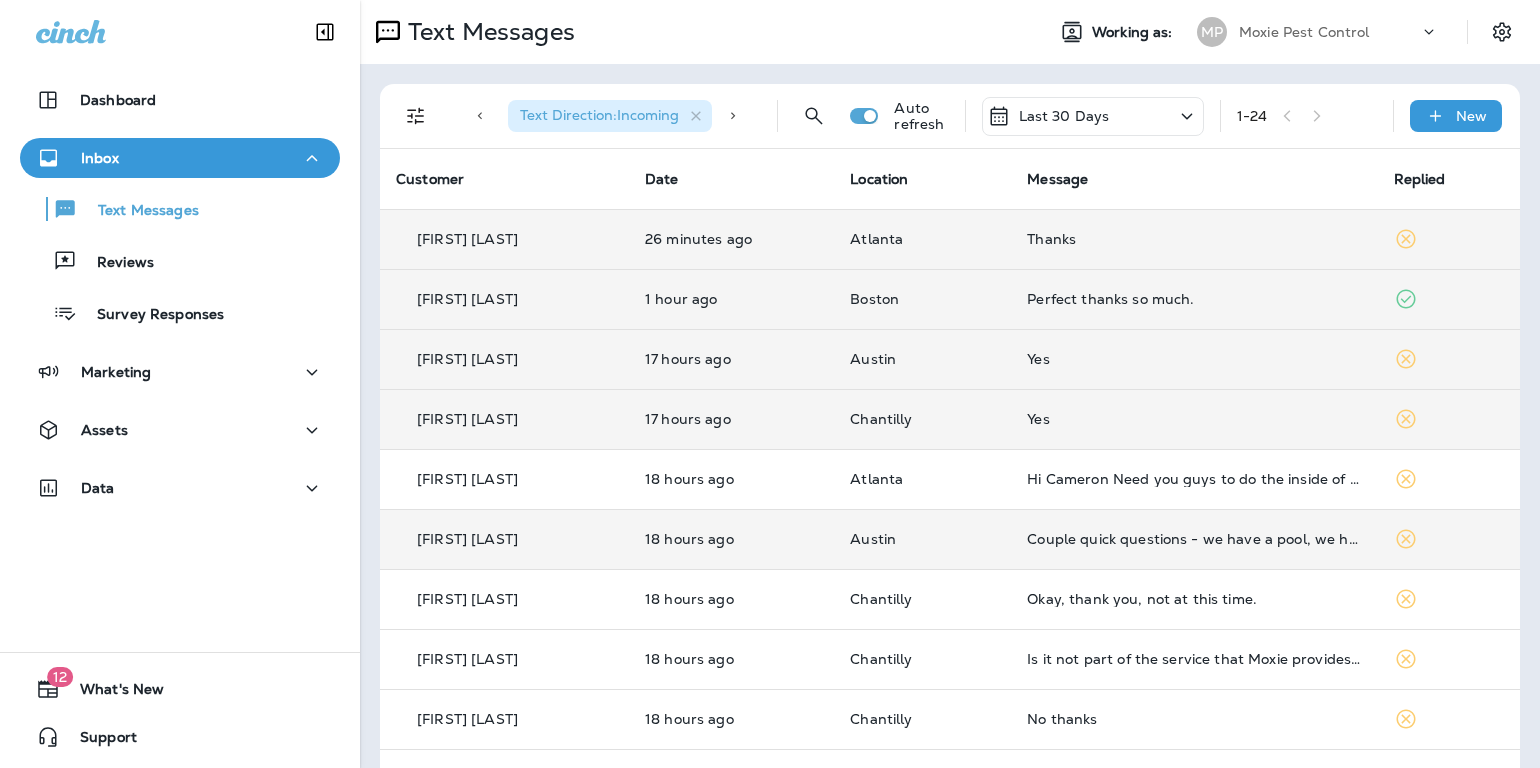 click on "Perfect thanks so much." at bounding box center (1194, 299) 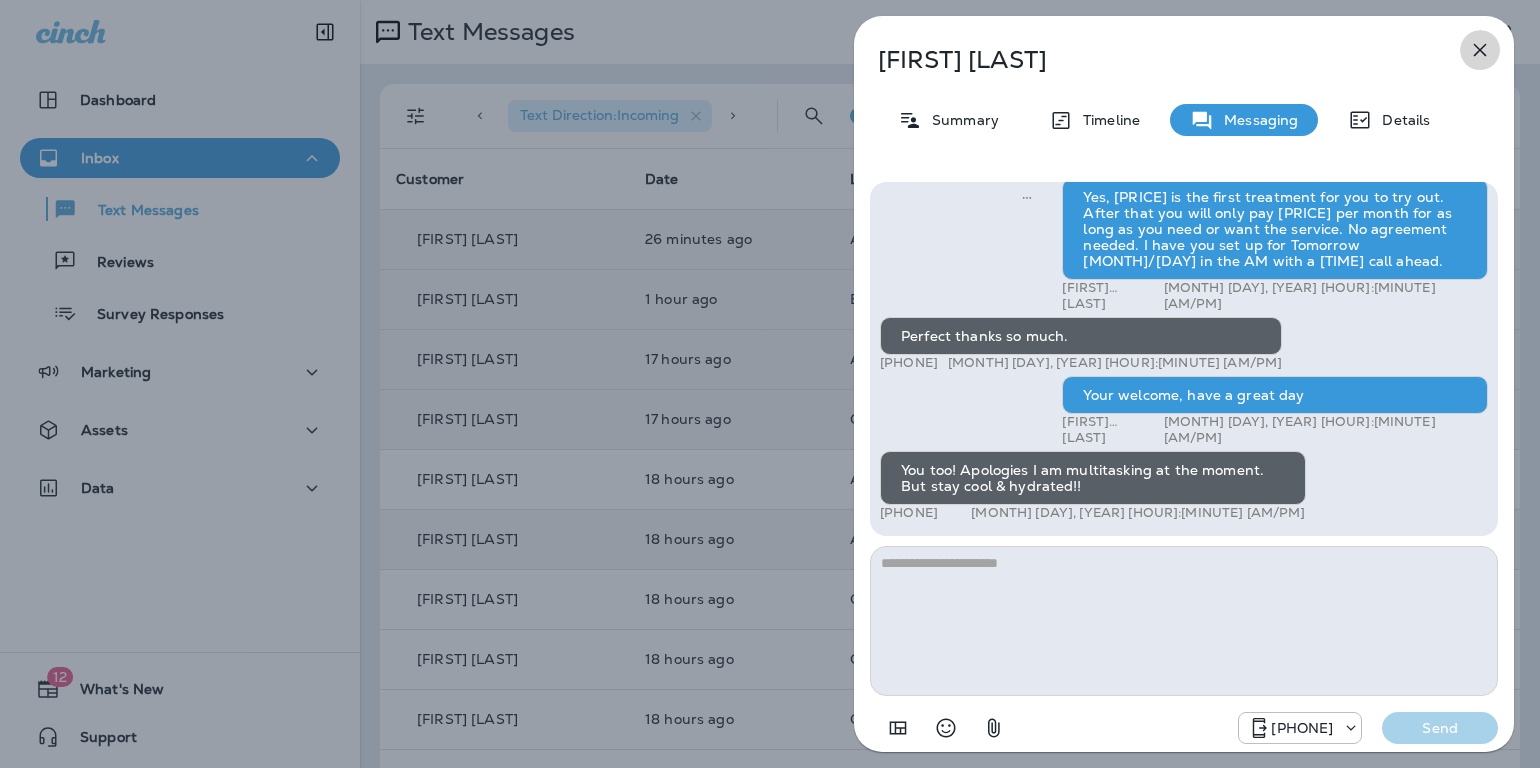 click at bounding box center [1480, 50] 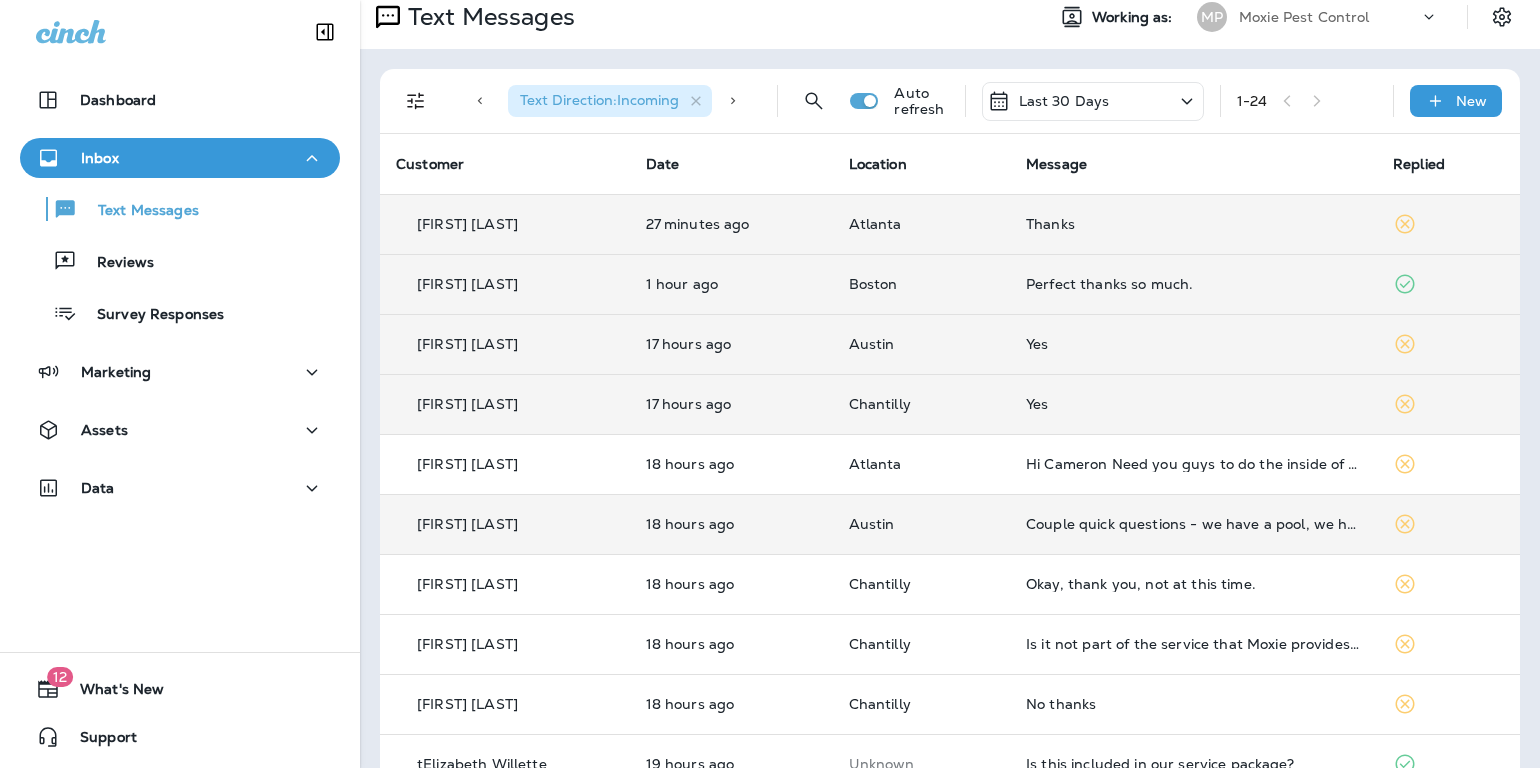 scroll, scrollTop: 35, scrollLeft: 0, axis: vertical 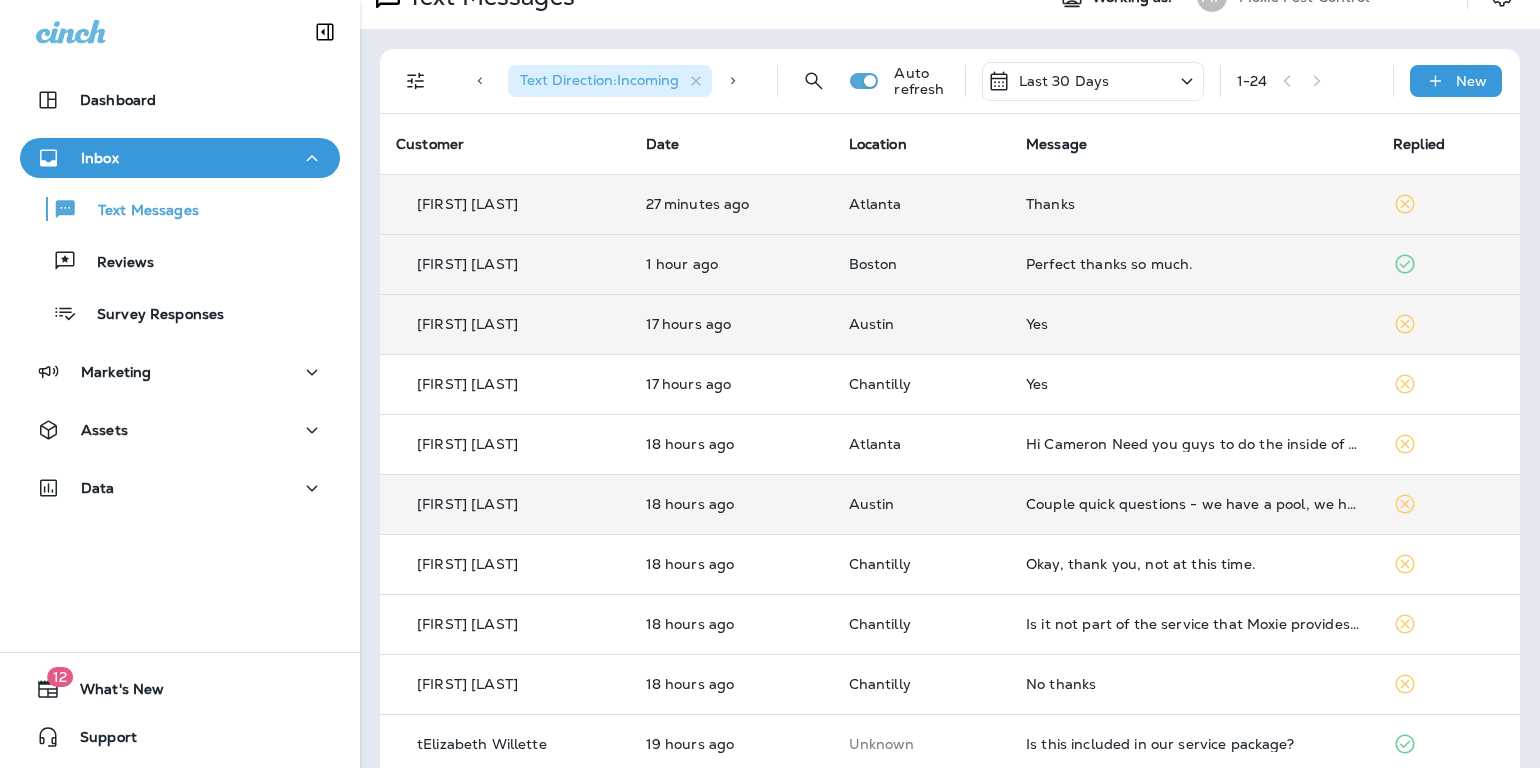 click on "Yes" at bounding box center [1193, 324] 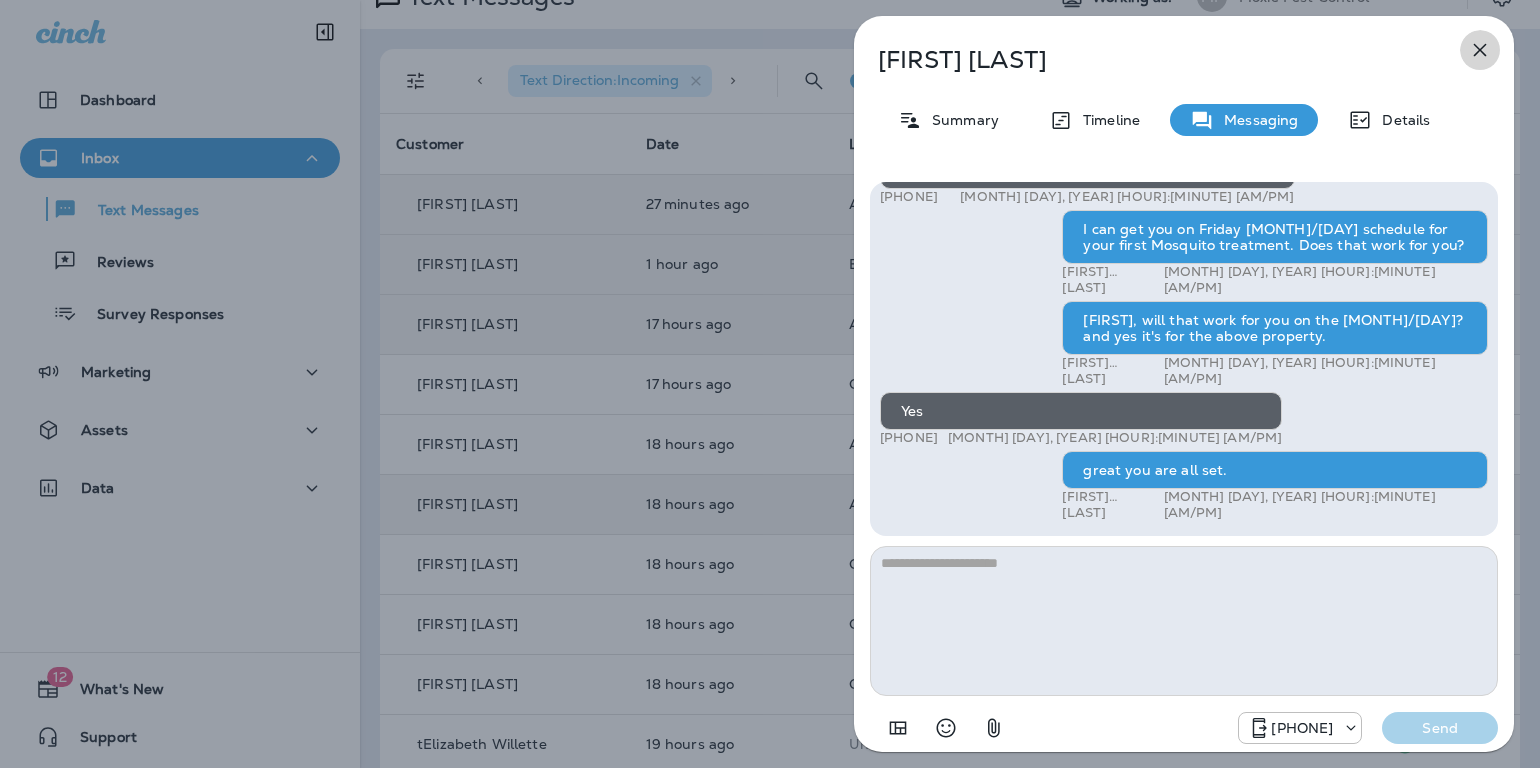 click at bounding box center (1480, 50) 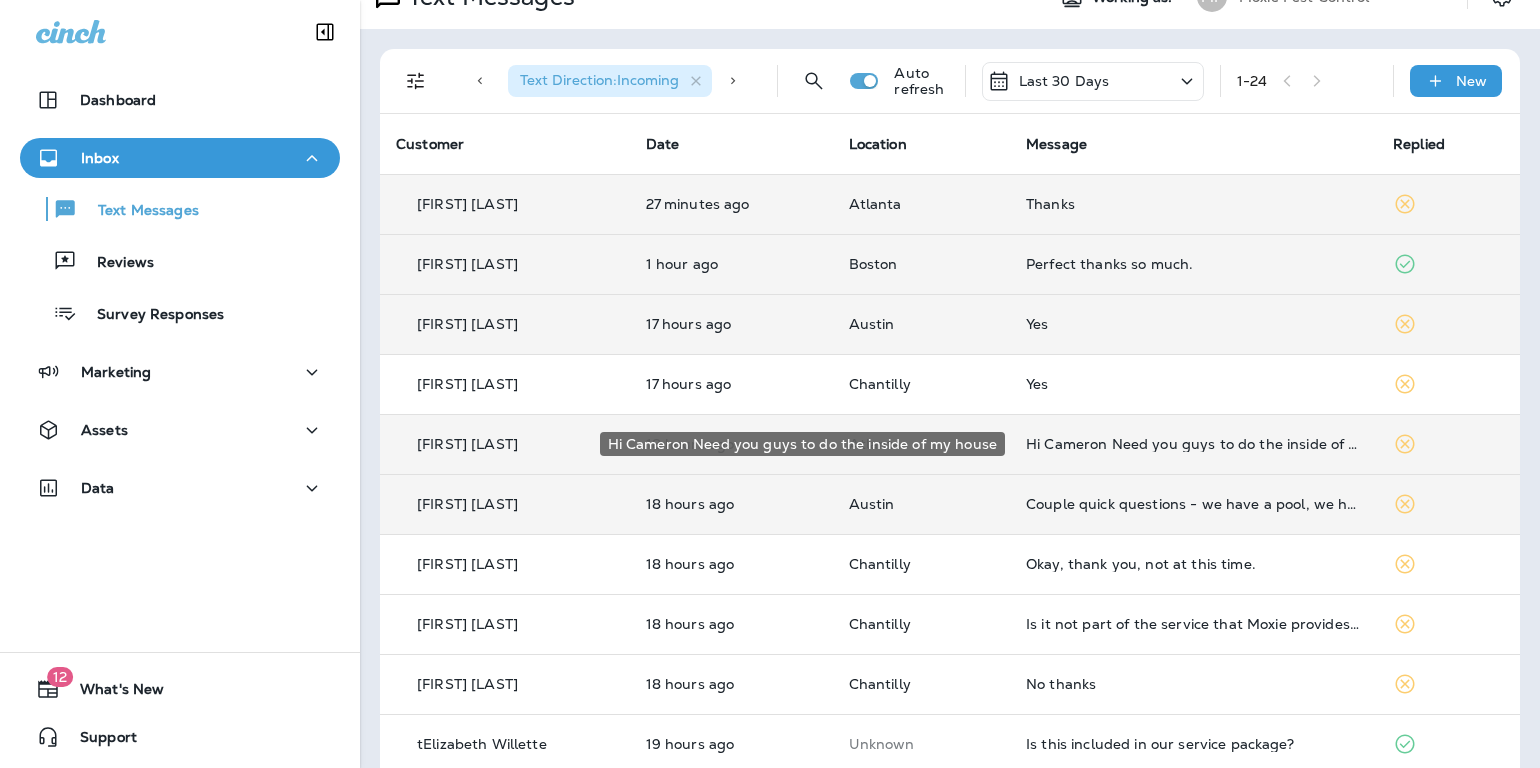 click on "Hi Cameron
Need you guys to do the inside of my house" at bounding box center [1193, 444] 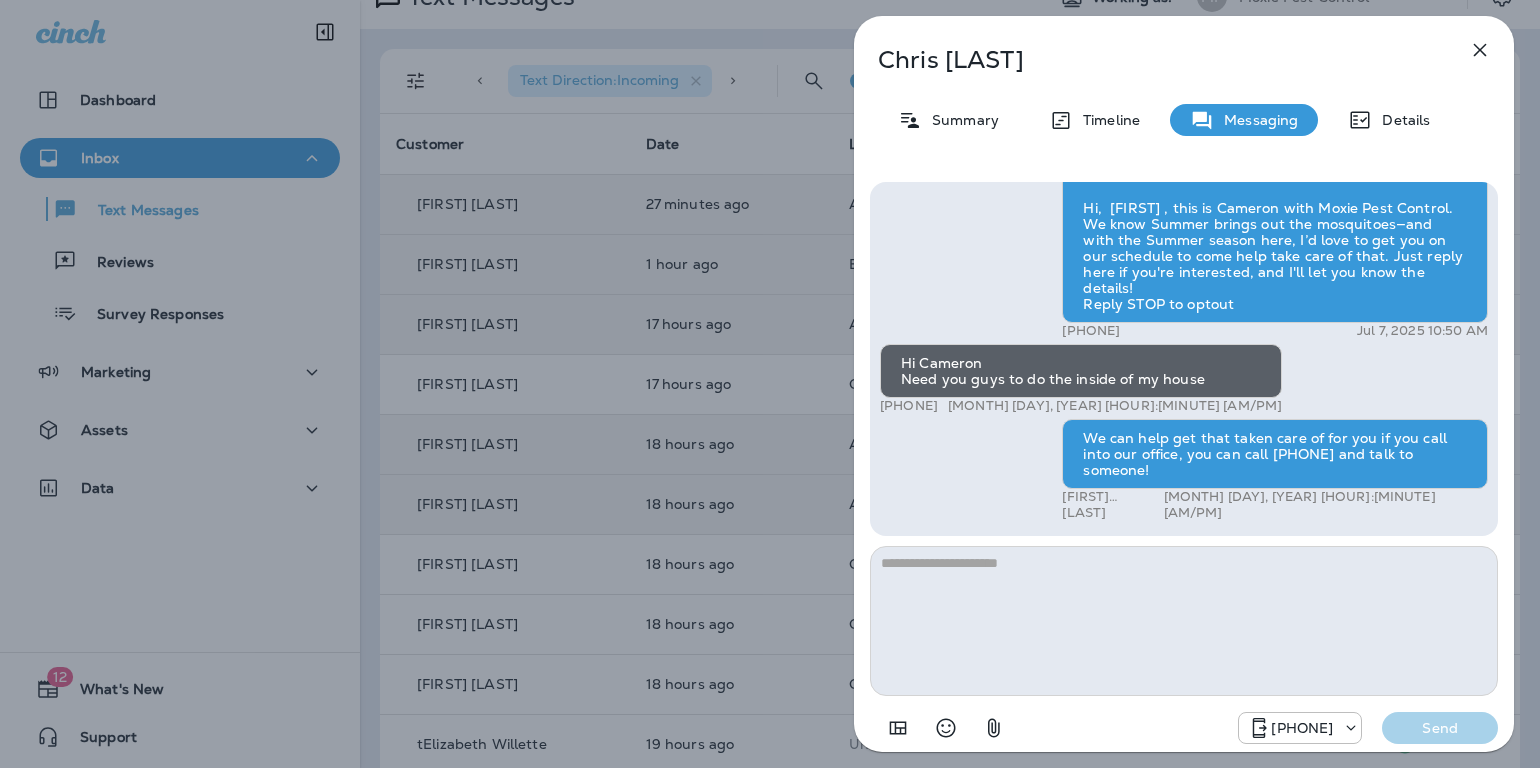 click at bounding box center (1480, 50) 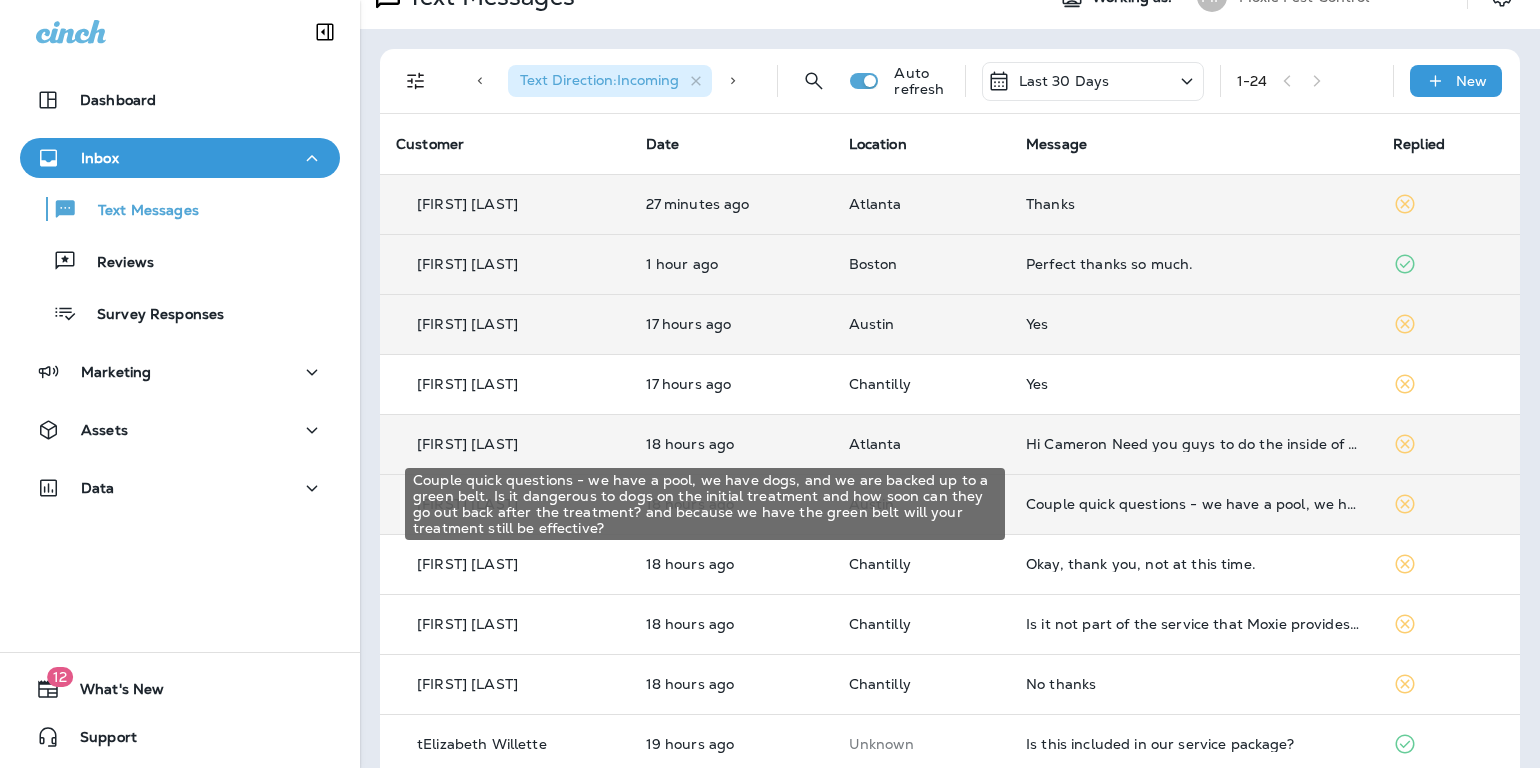 click on "Couple quick questions - we have a pool, we have dogs, and we are backed up to a green belt. Is it dangerous to dogs on the initial treatment and how soon can they go out back after the treatment? and because we have the green belt will your treatment still be effective?" at bounding box center [1193, 504] 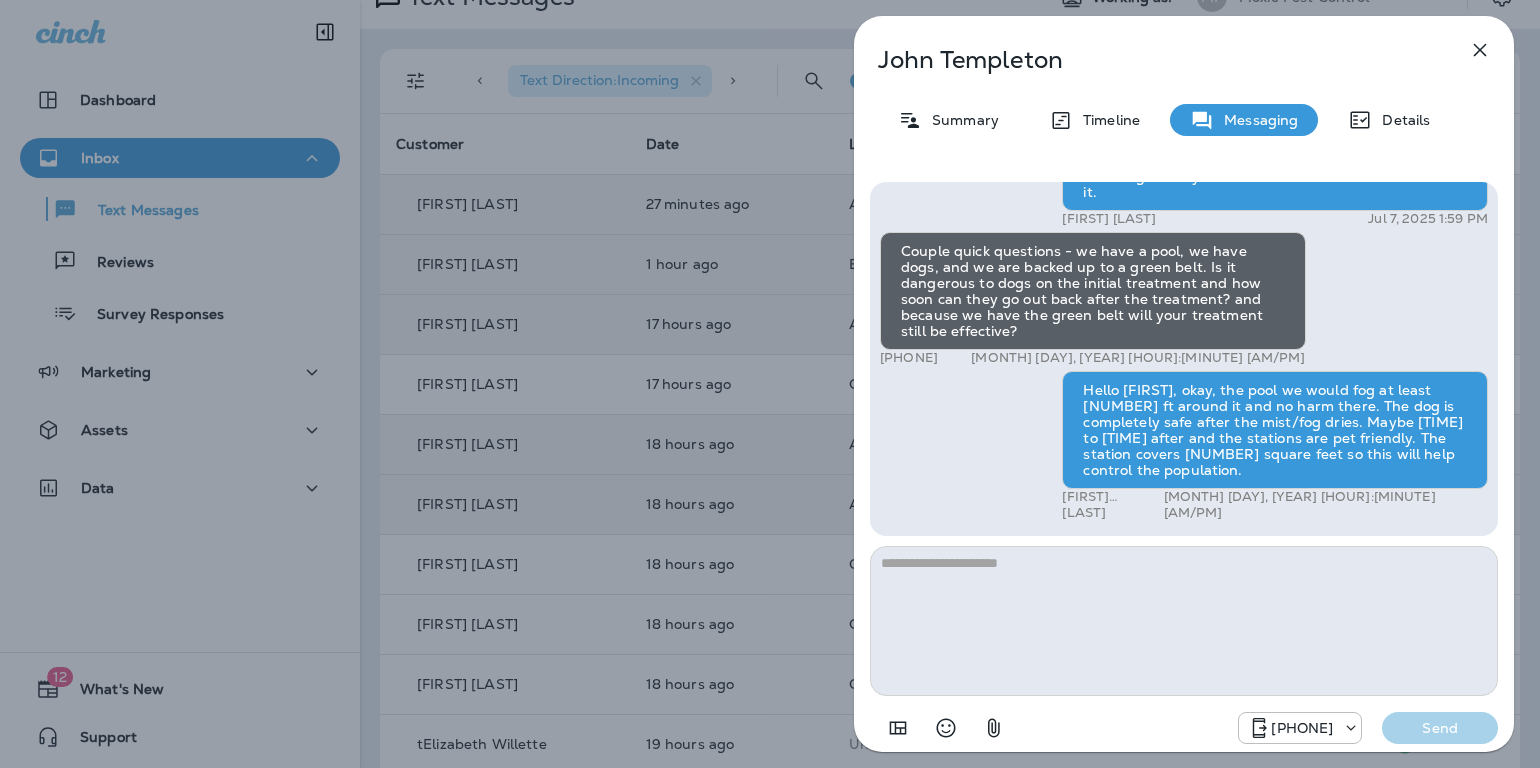click at bounding box center (1480, 50) 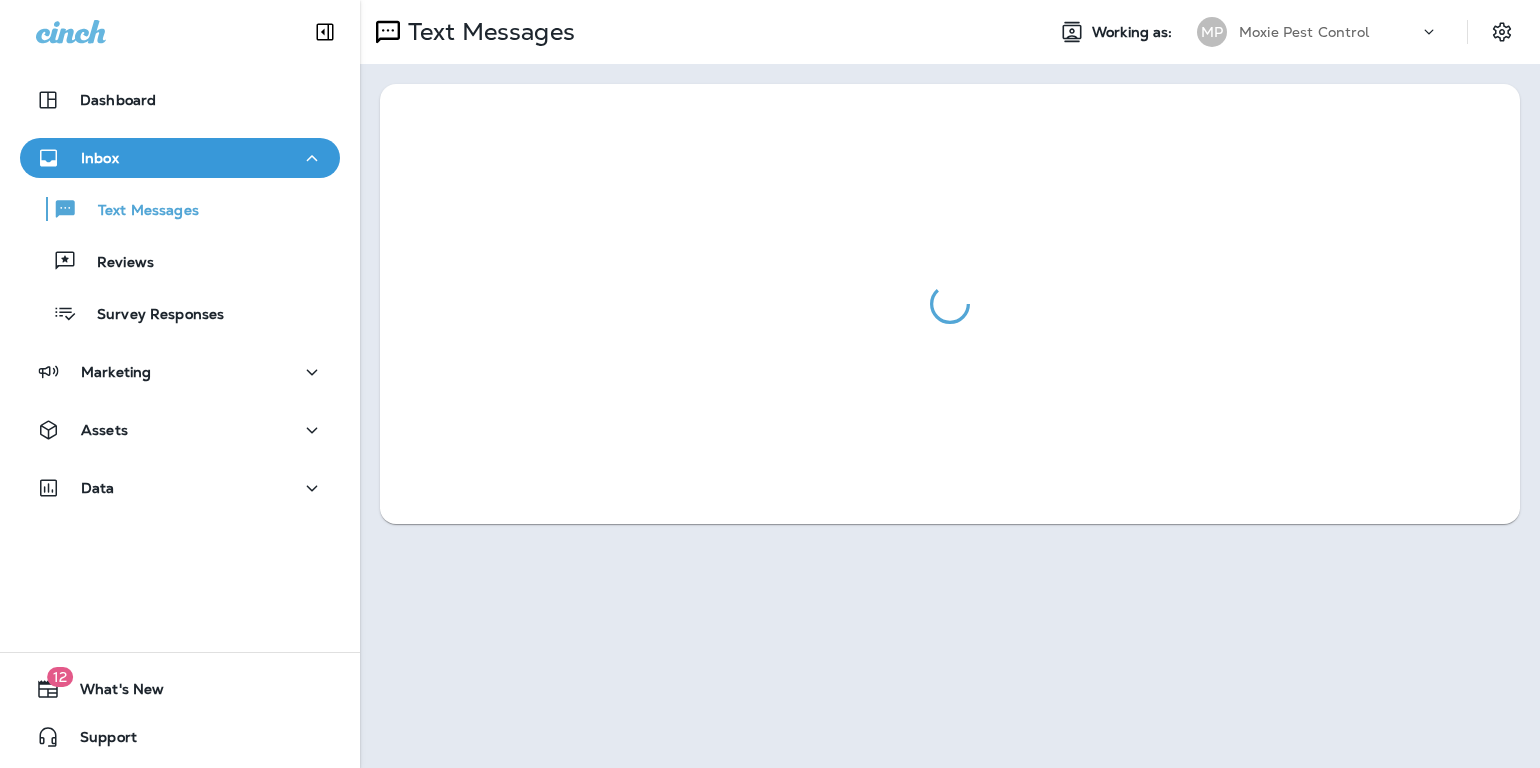 scroll, scrollTop: 0, scrollLeft: 0, axis: both 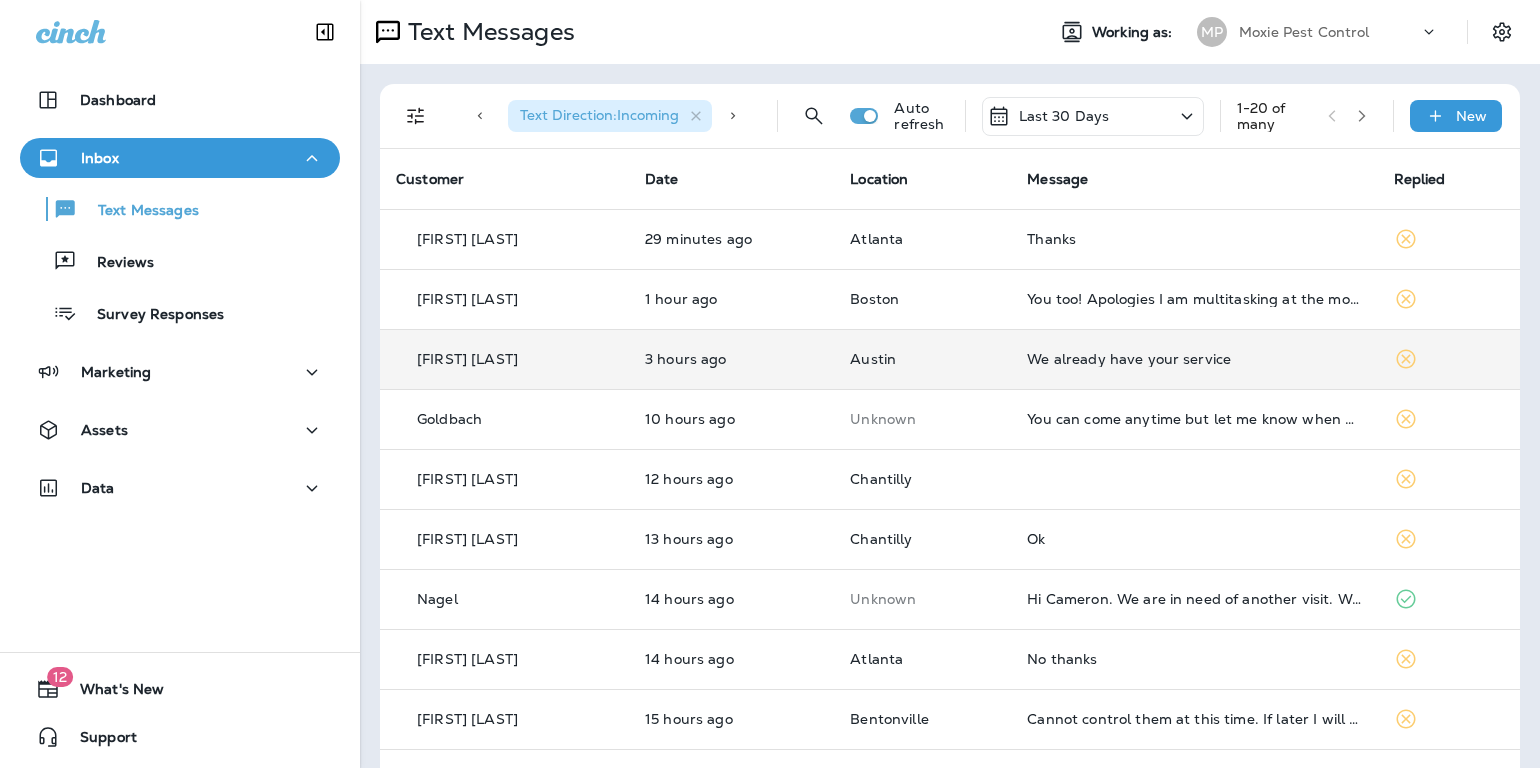 click on "We already have your service" at bounding box center (1194, 359) 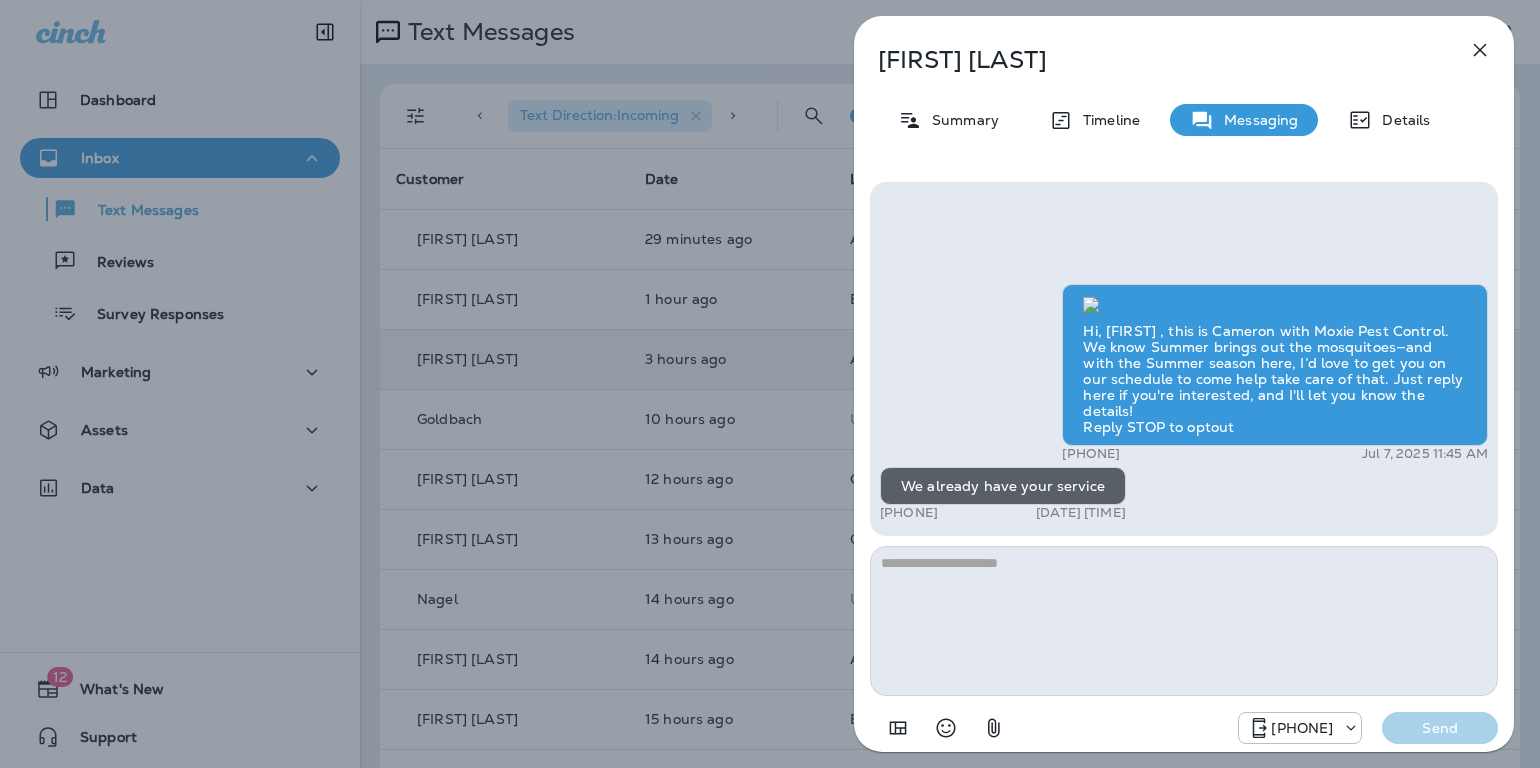 click at bounding box center [1480, 50] 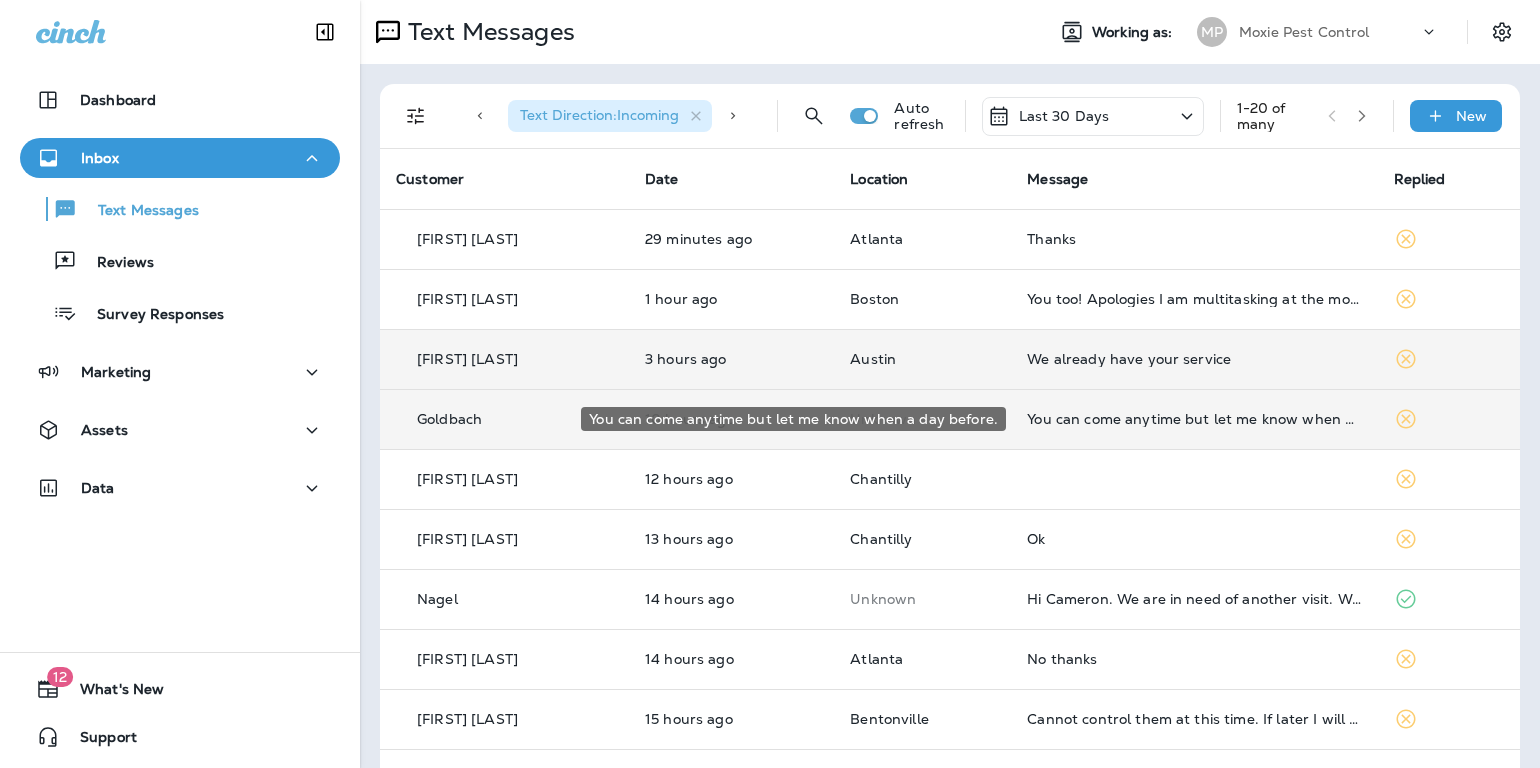 click on "You can come anytime but let me know when a day before." at bounding box center (1194, 419) 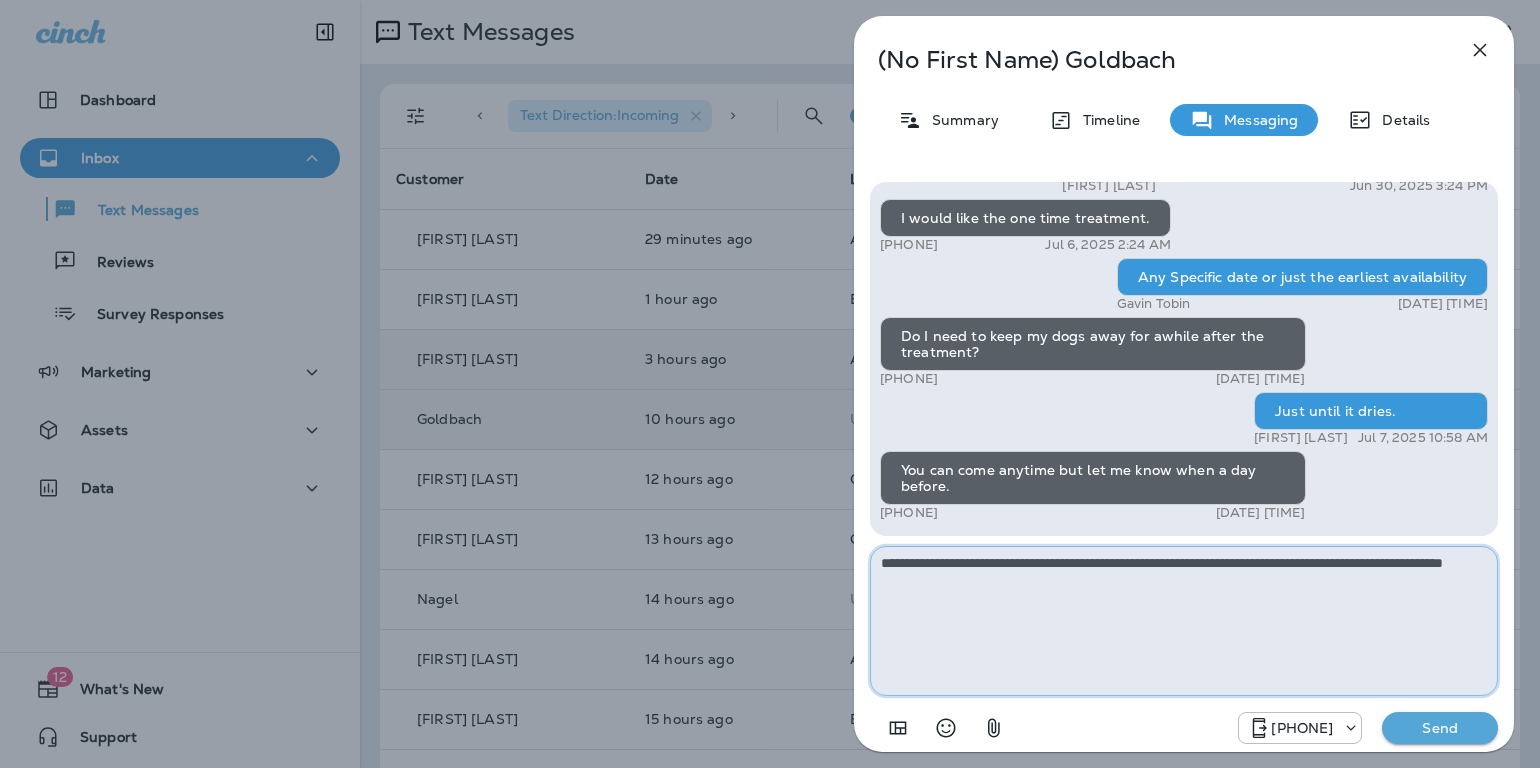 type on "**********" 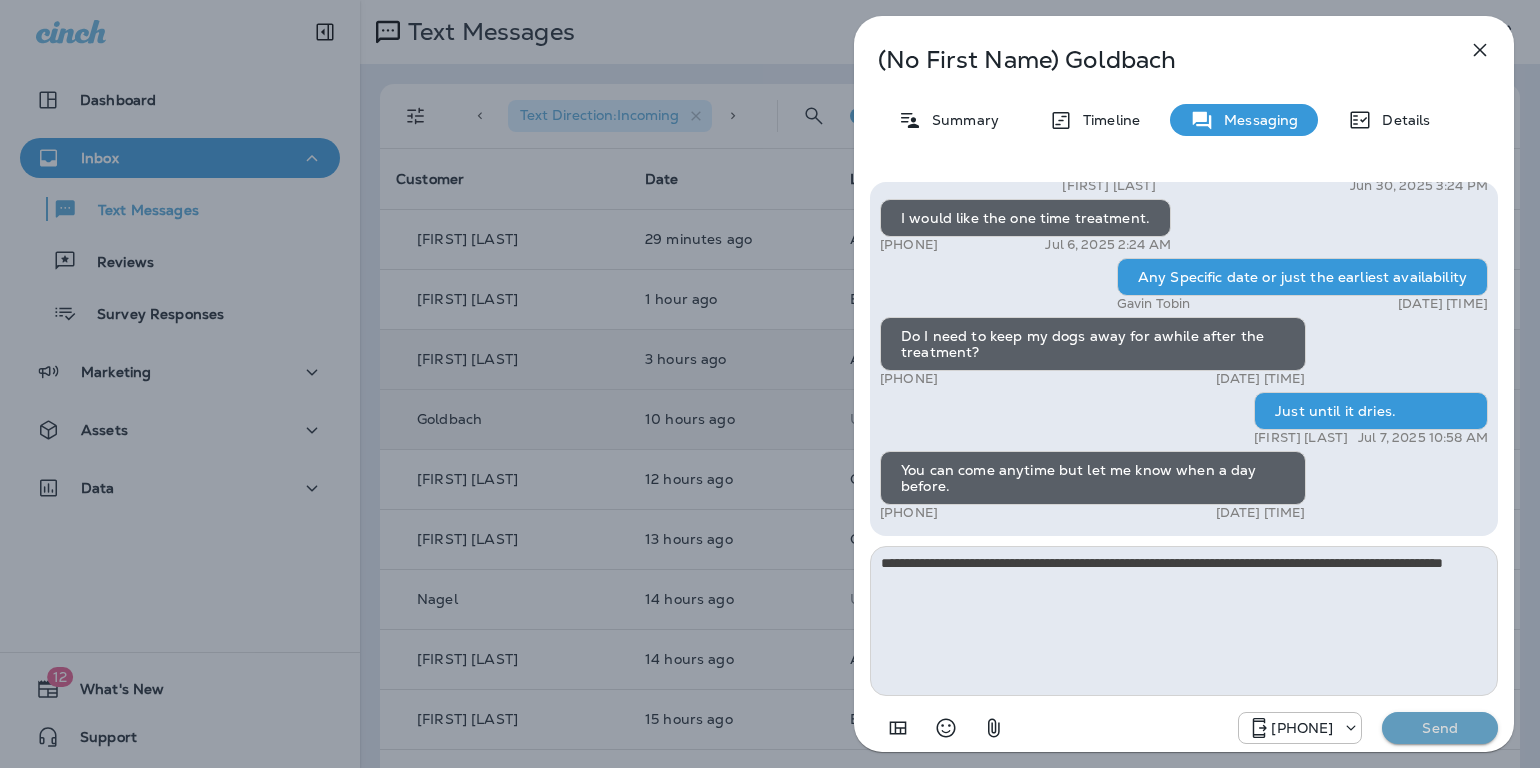 click on "Send" at bounding box center [1440, 728] 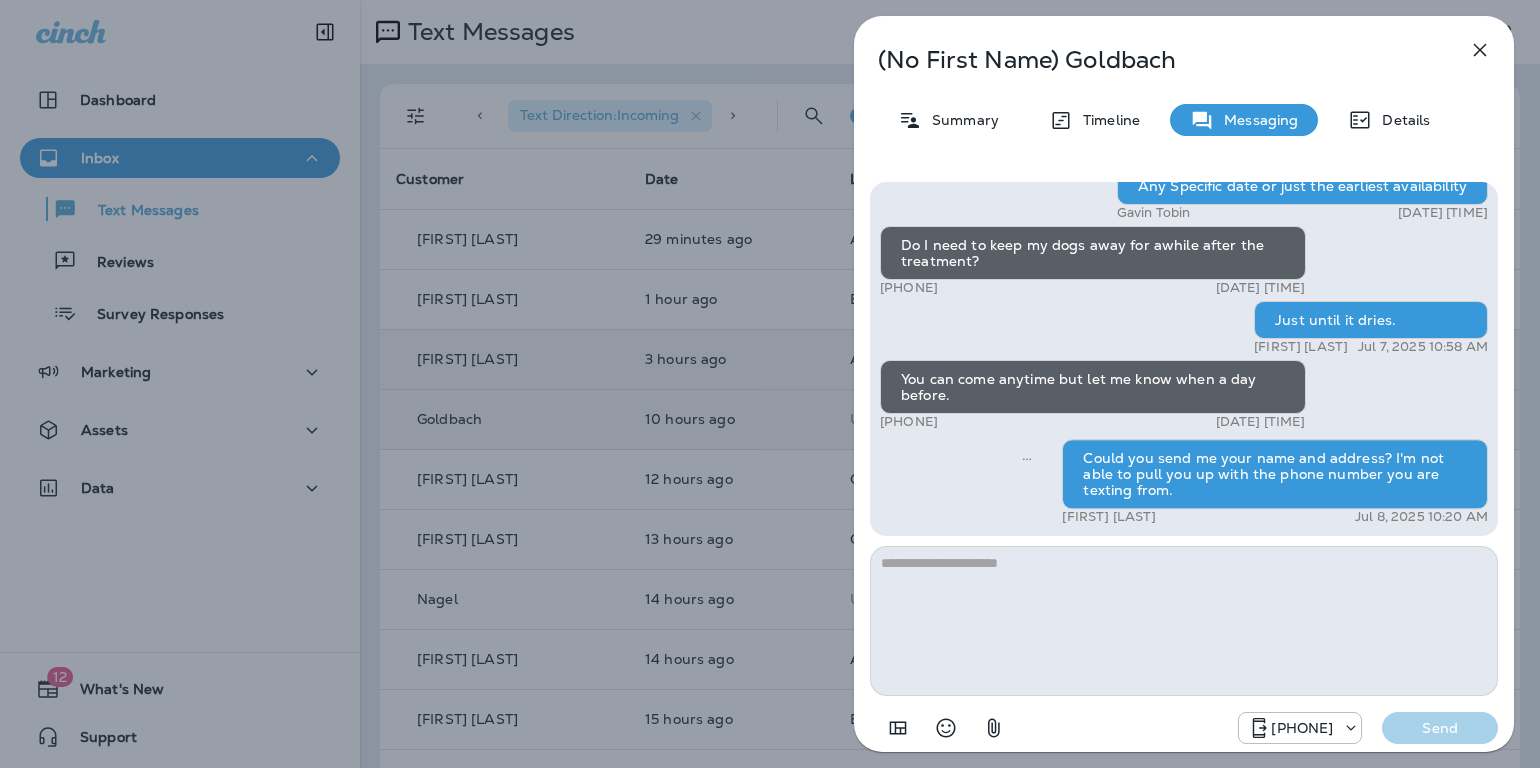 click on "[PHONE] Send" at bounding box center [1368, 728] 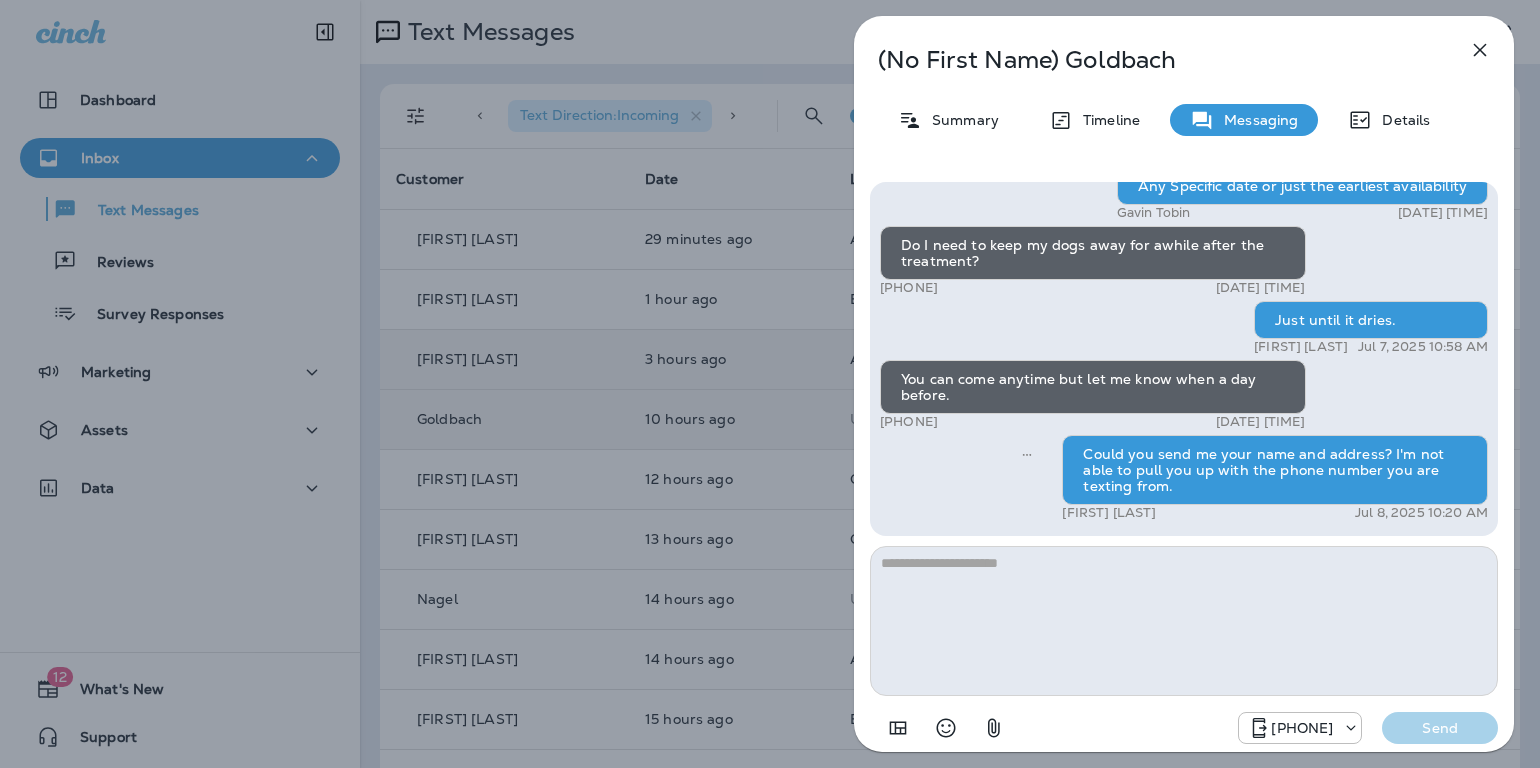 click at bounding box center [1480, 50] 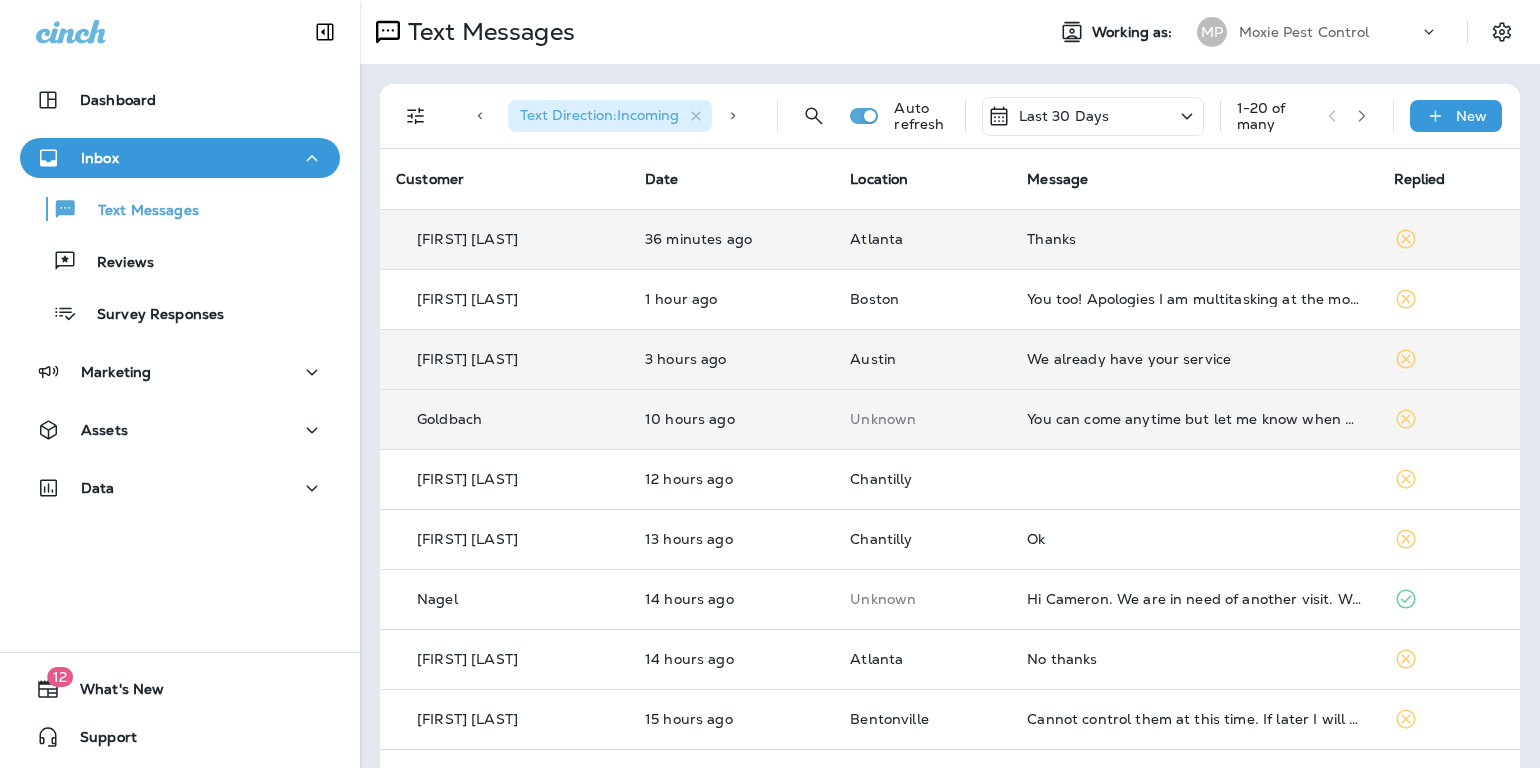 click on "Thanks" at bounding box center (1194, 239) 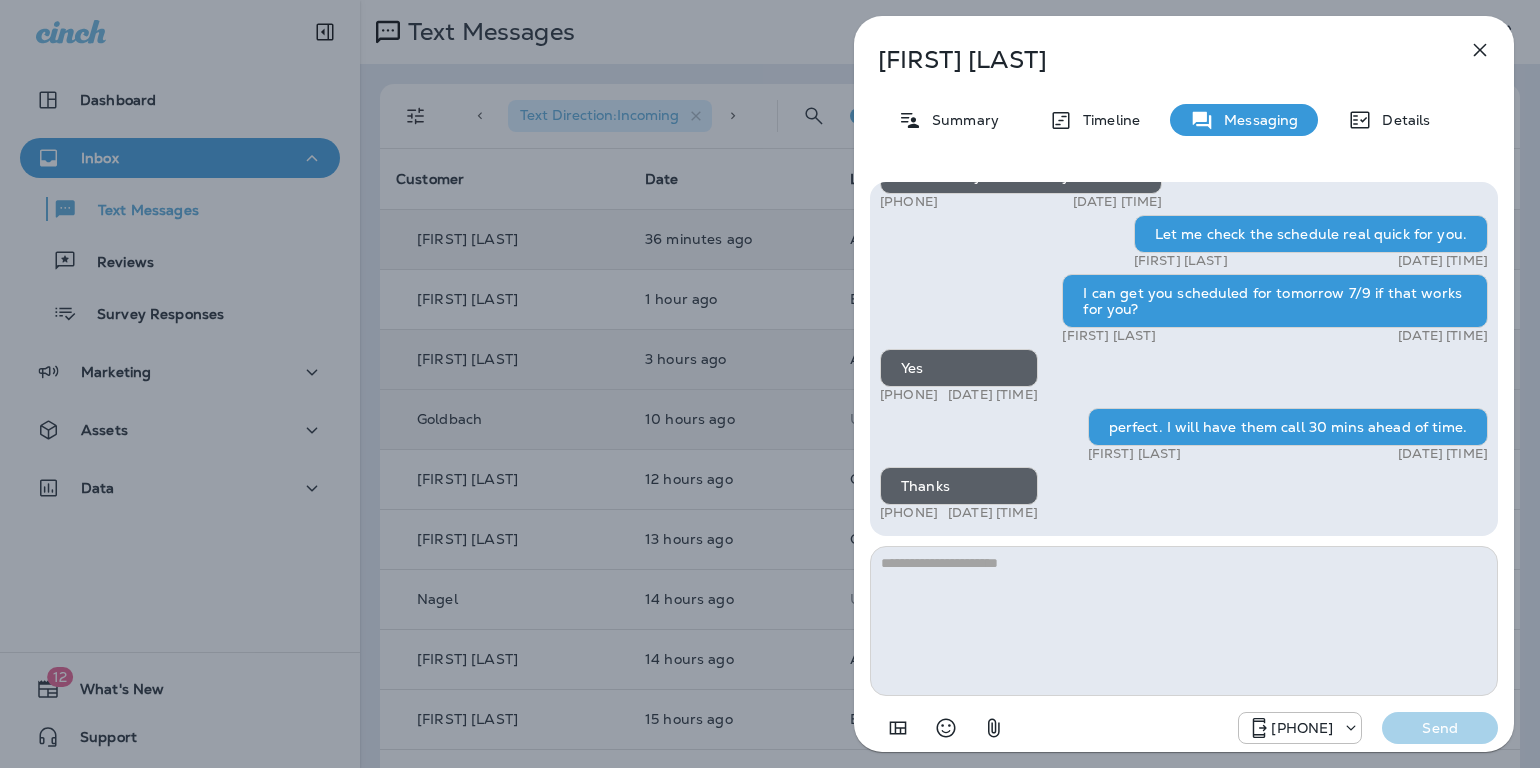 click at bounding box center [1480, 50] 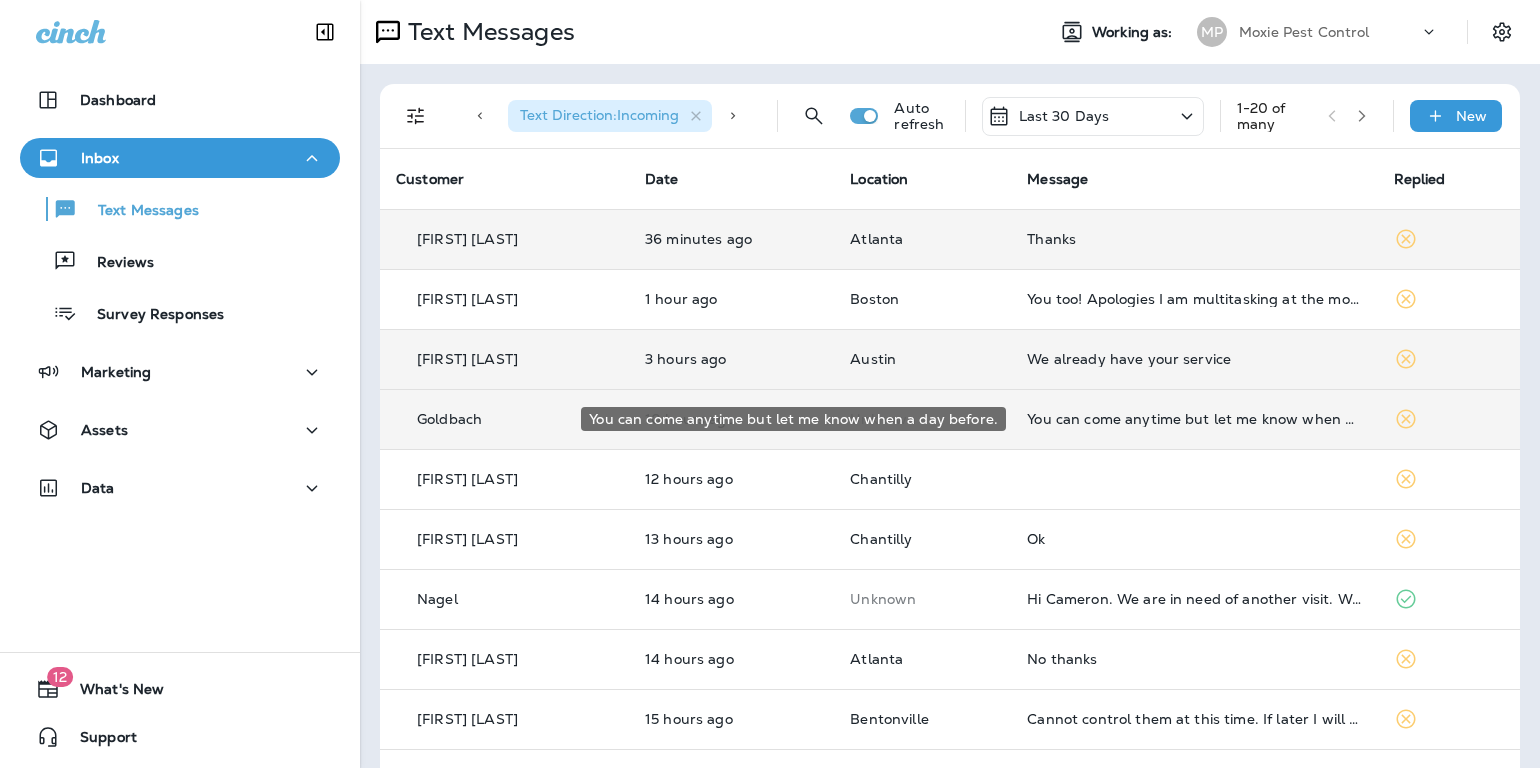 click on "You can come anytime but let me know when a day before." at bounding box center [1194, 419] 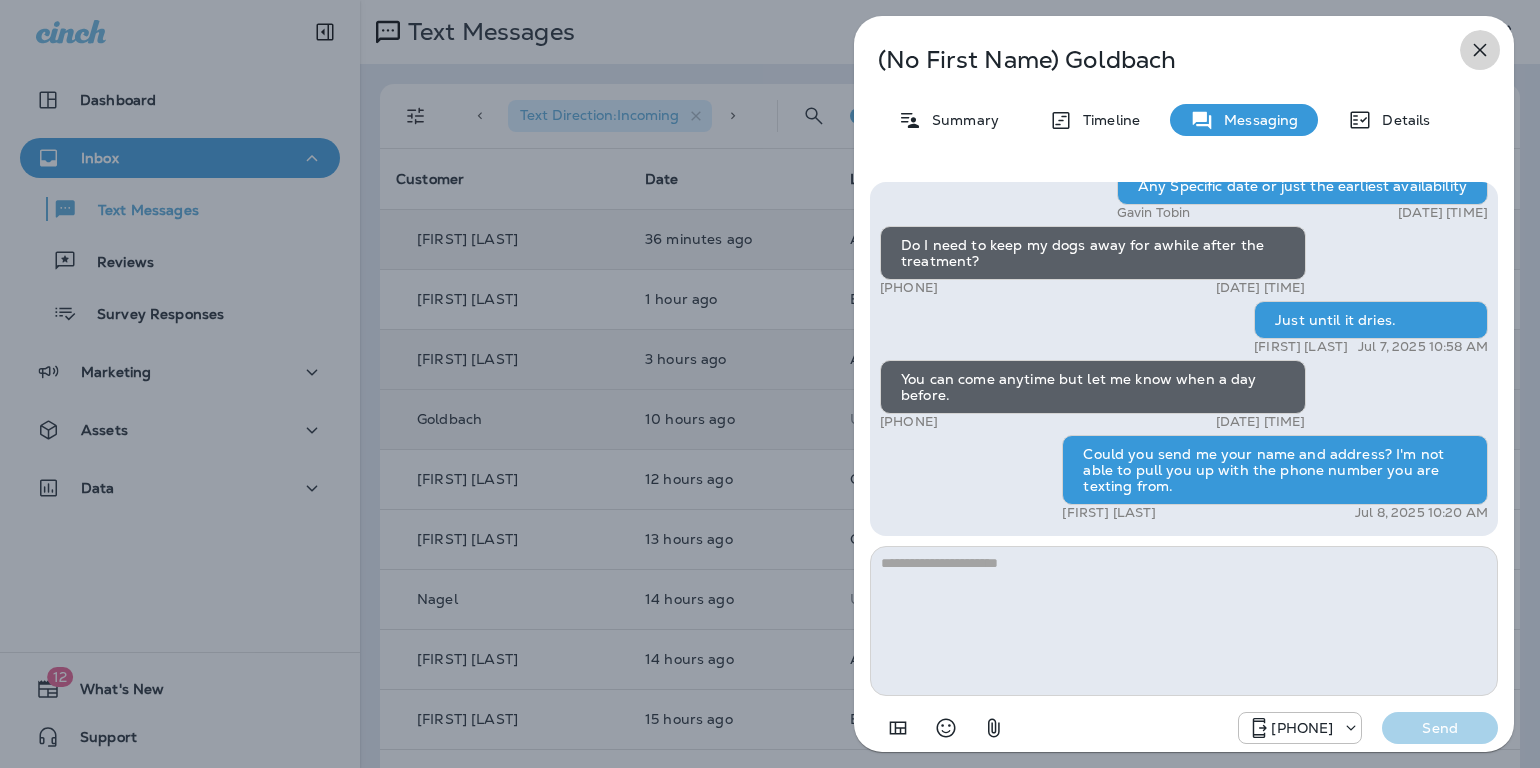click at bounding box center [1480, 50] 